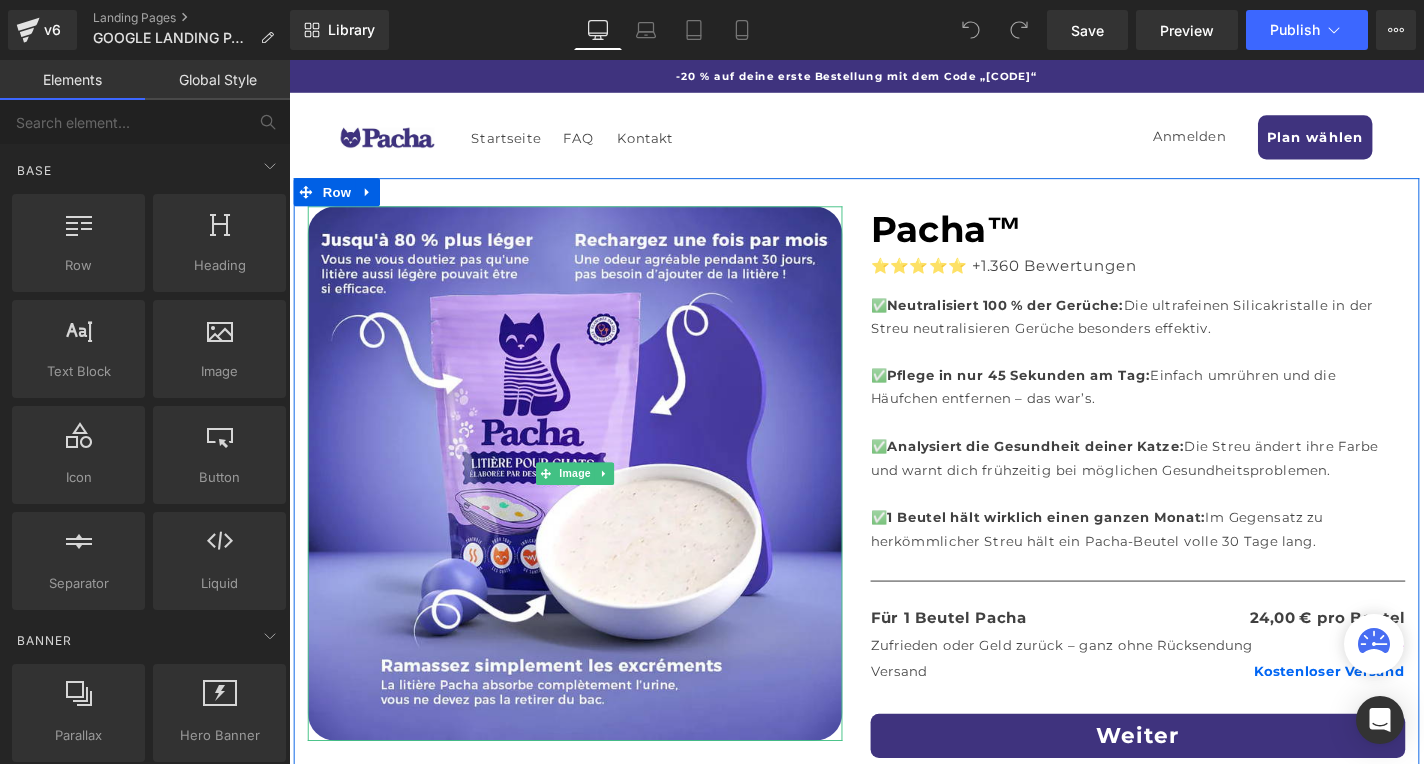scroll, scrollTop: 0, scrollLeft: 0, axis: both 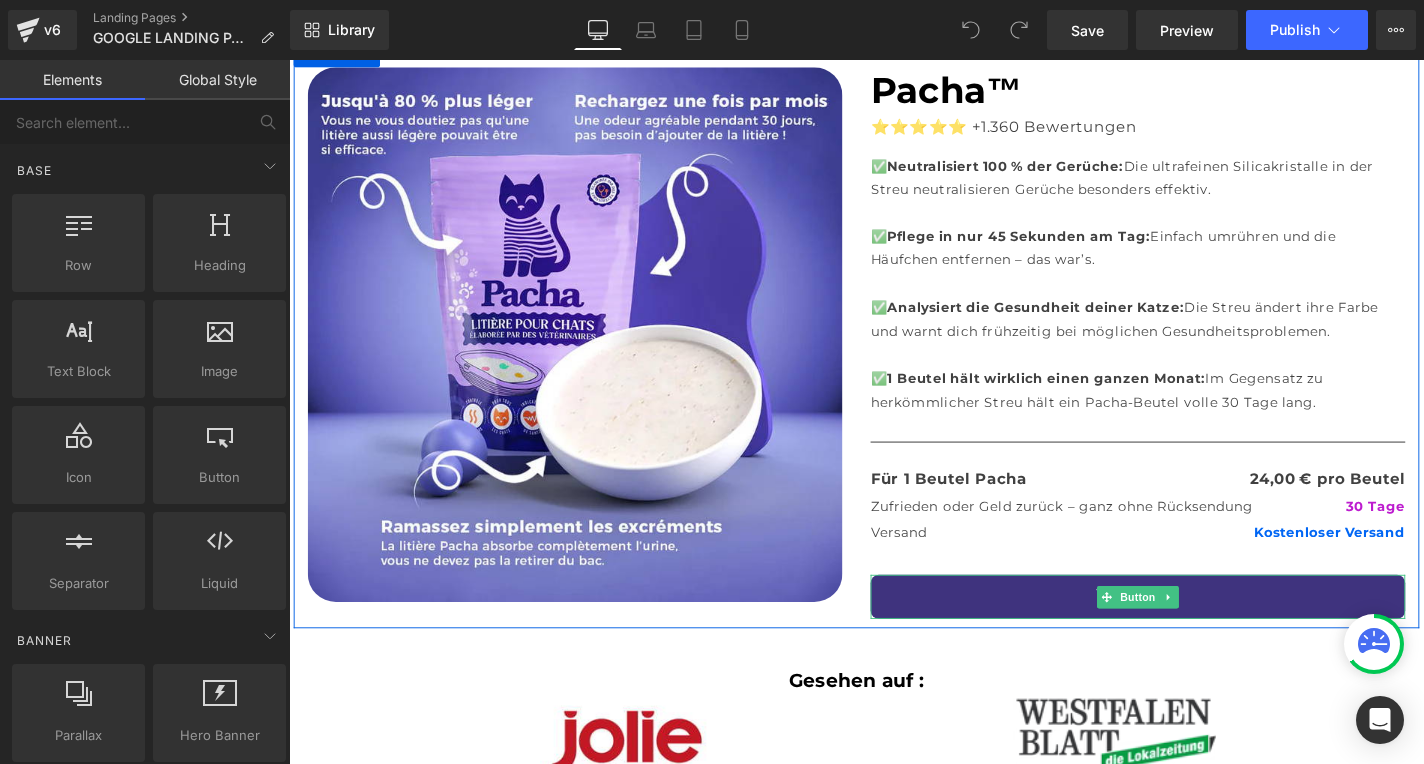 click on "Weiter" at bounding box center (1194, 632) 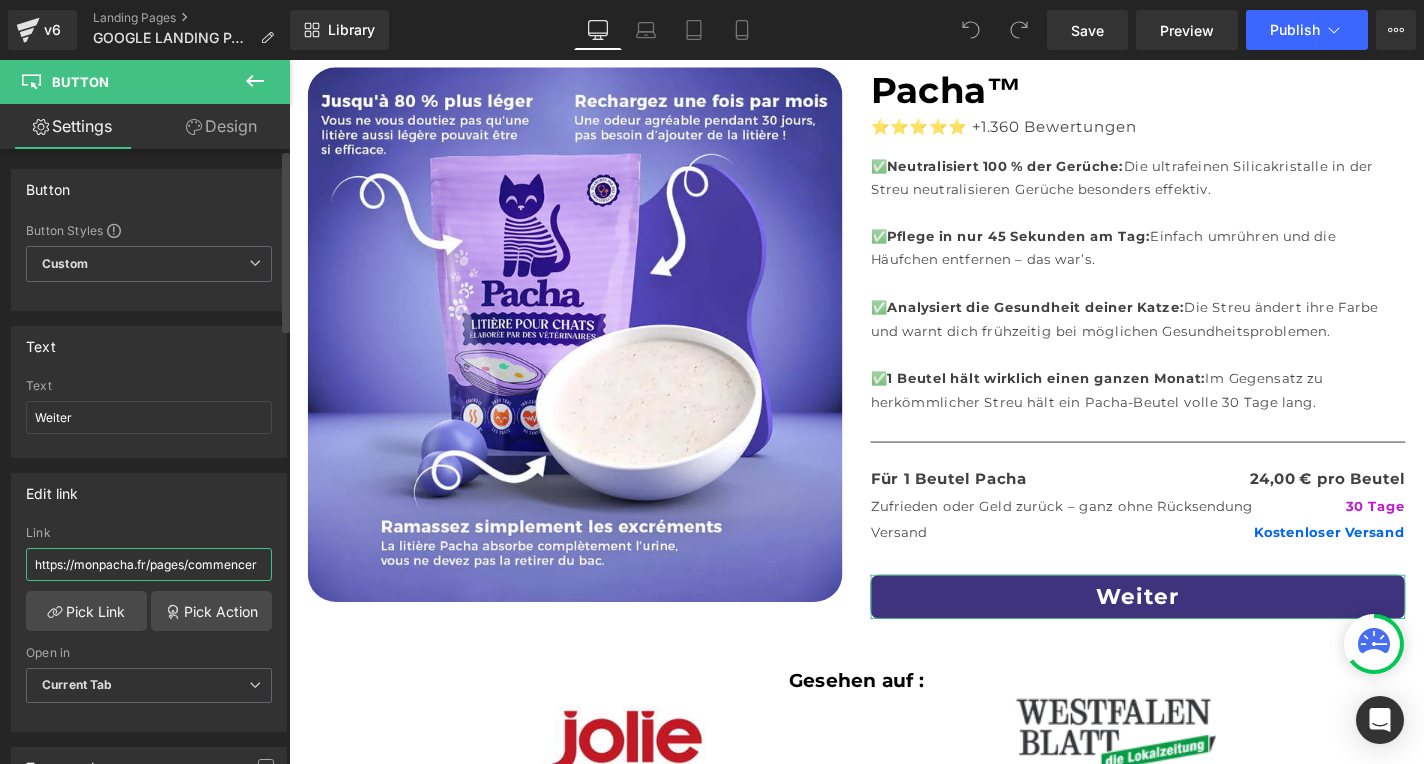 click on "https://monpacha.fr/pages/commencer" at bounding box center (149, 564) 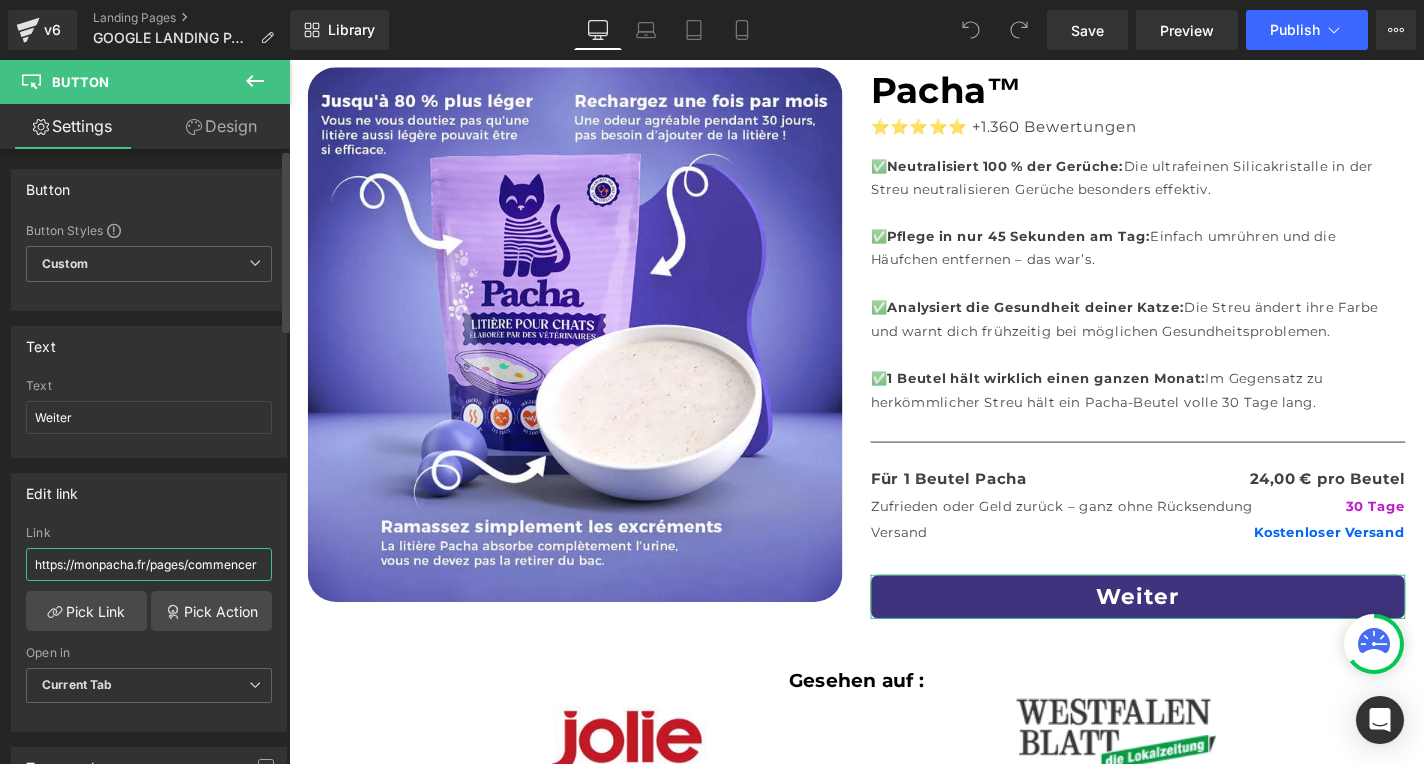 click on "https://monpacha.fr/pages/commencer" at bounding box center [149, 564] 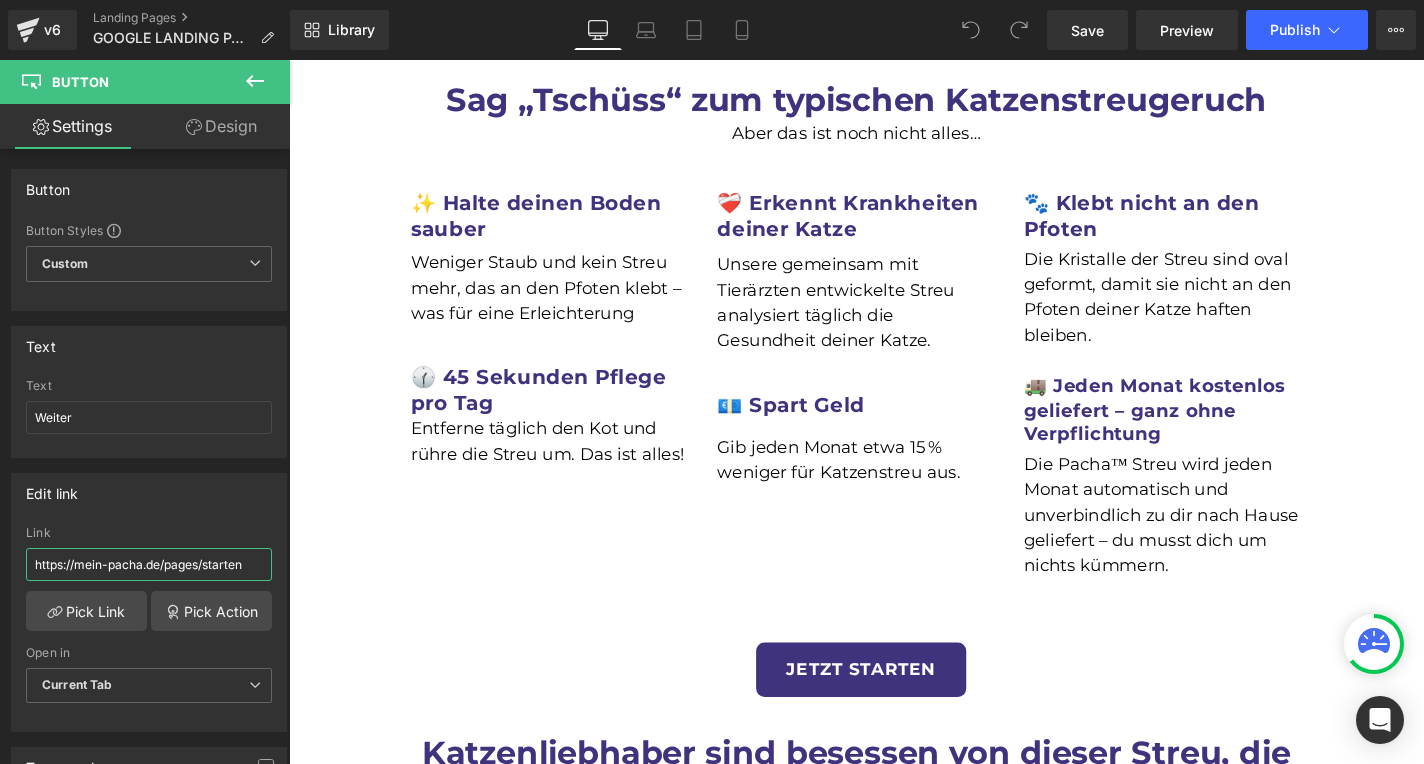 scroll, scrollTop: 1042, scrollLeft: 0, axis: vertical 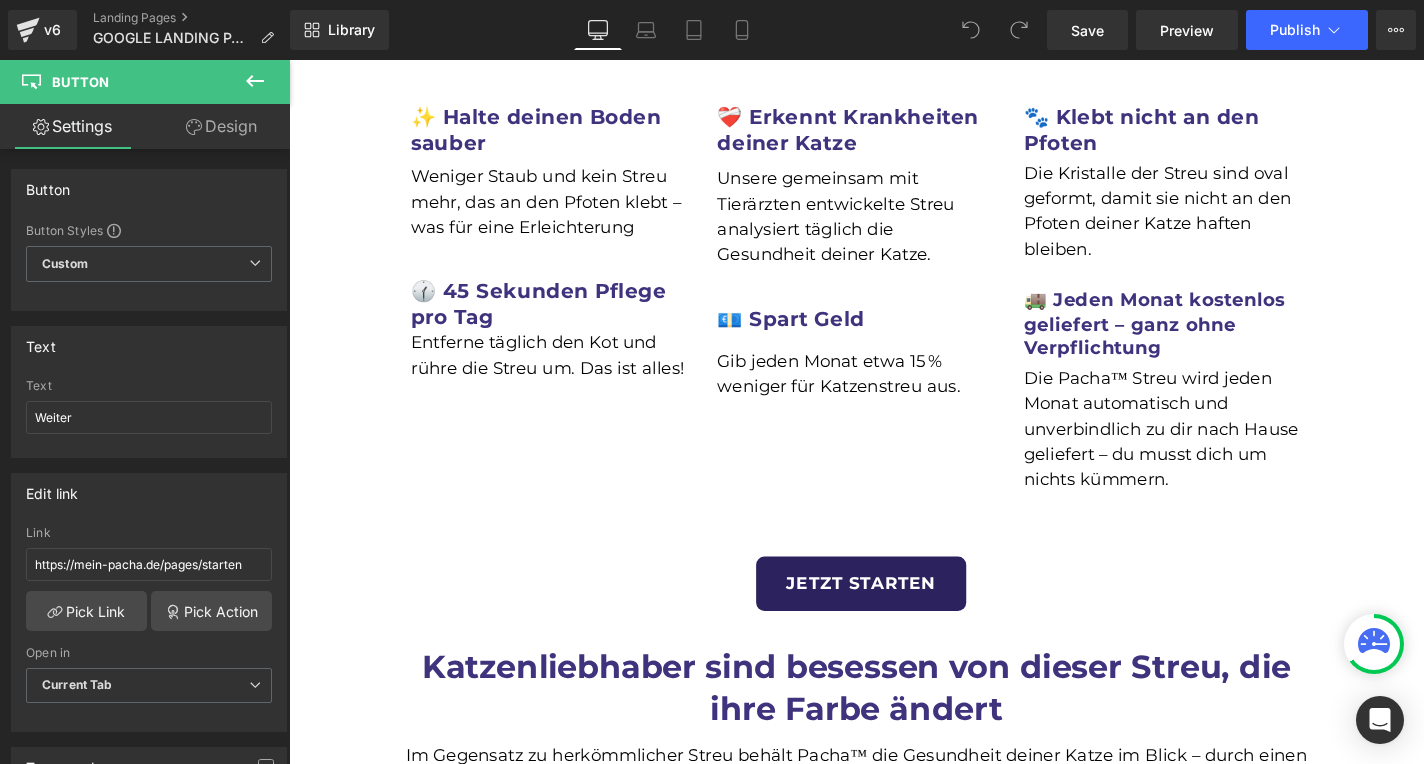 click on "JETZT STARTEN Button" at bounding box center (899, 618) 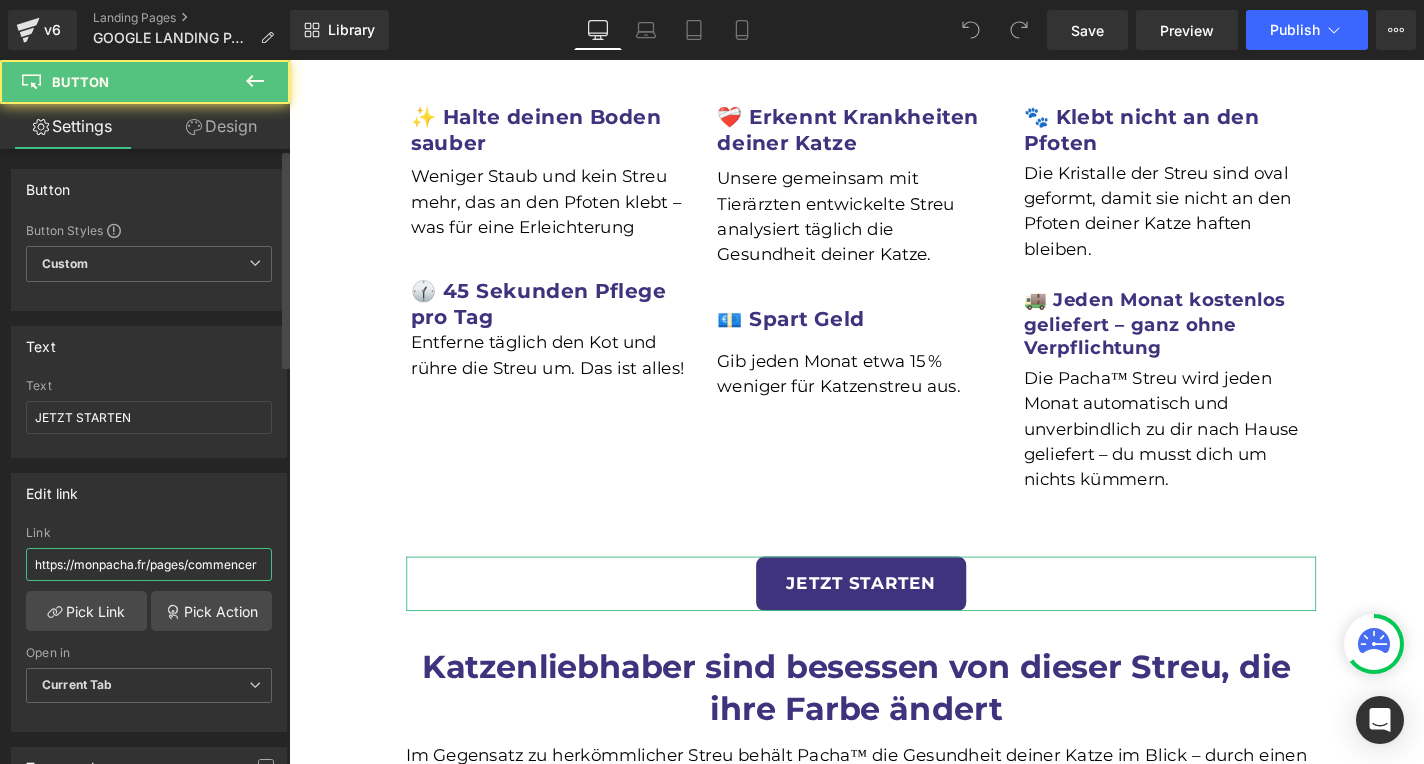 click on "https://monpacha.fr/pages/commencer" at bounding box center (149, 564) 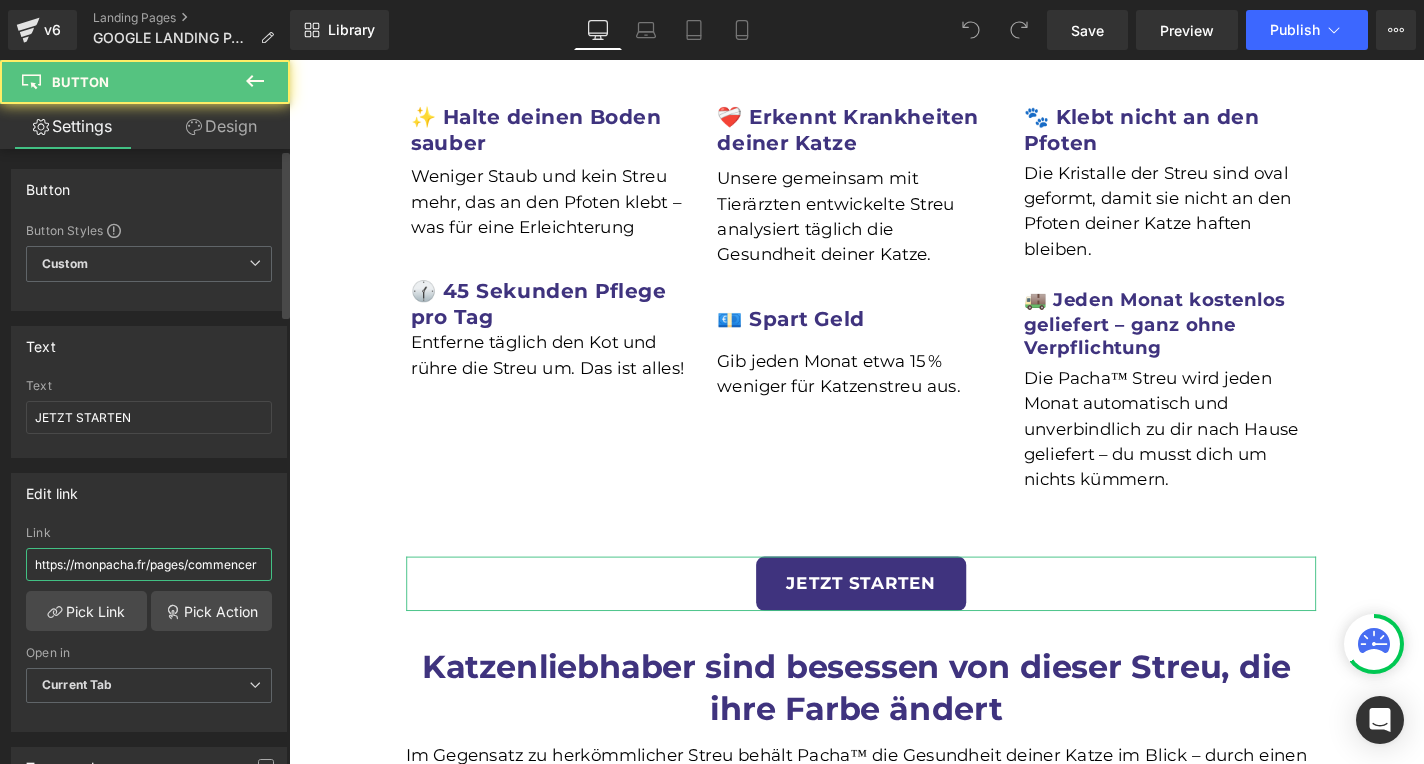 click on "https://monpacha.fr/pages/commencer" at bounding box center (149, 564) 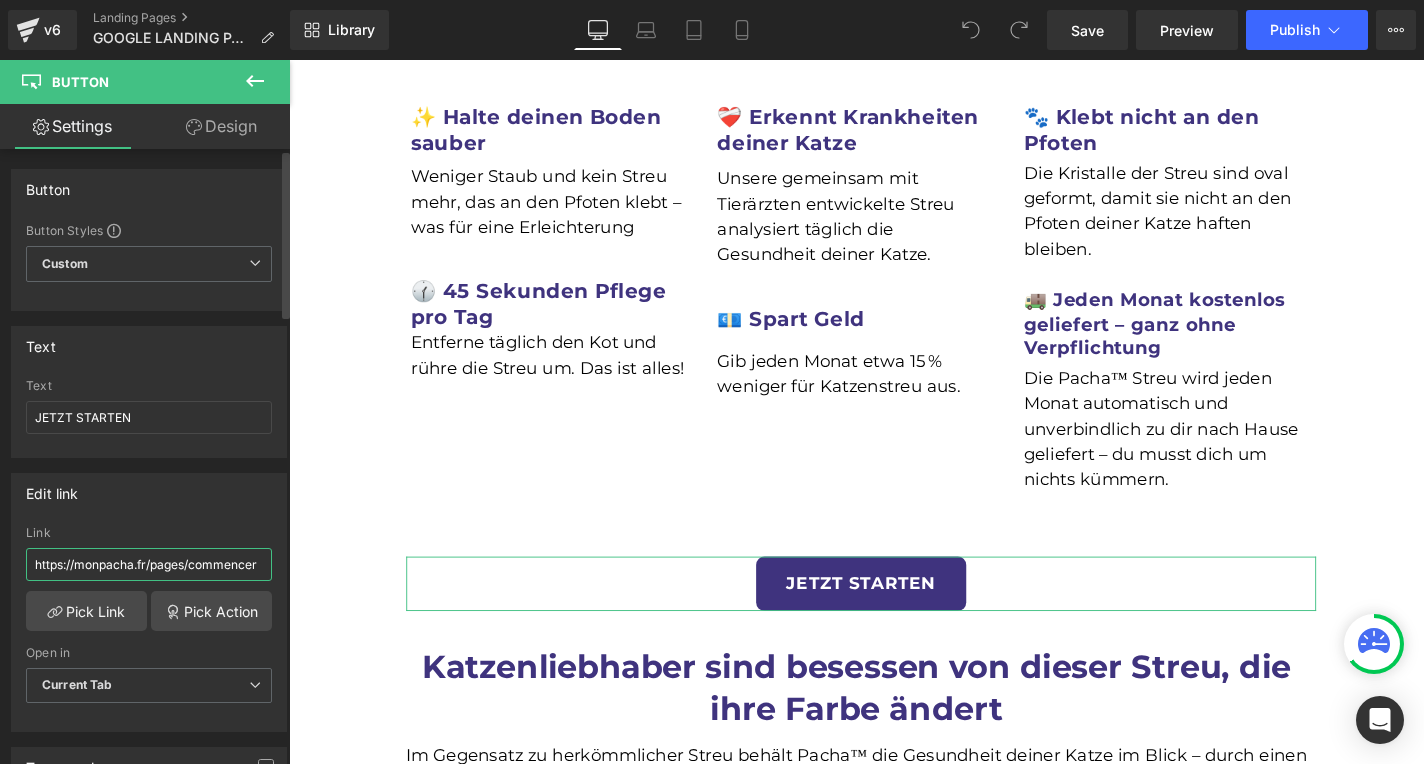 paste on "ein-pacha.de/pages/starten" 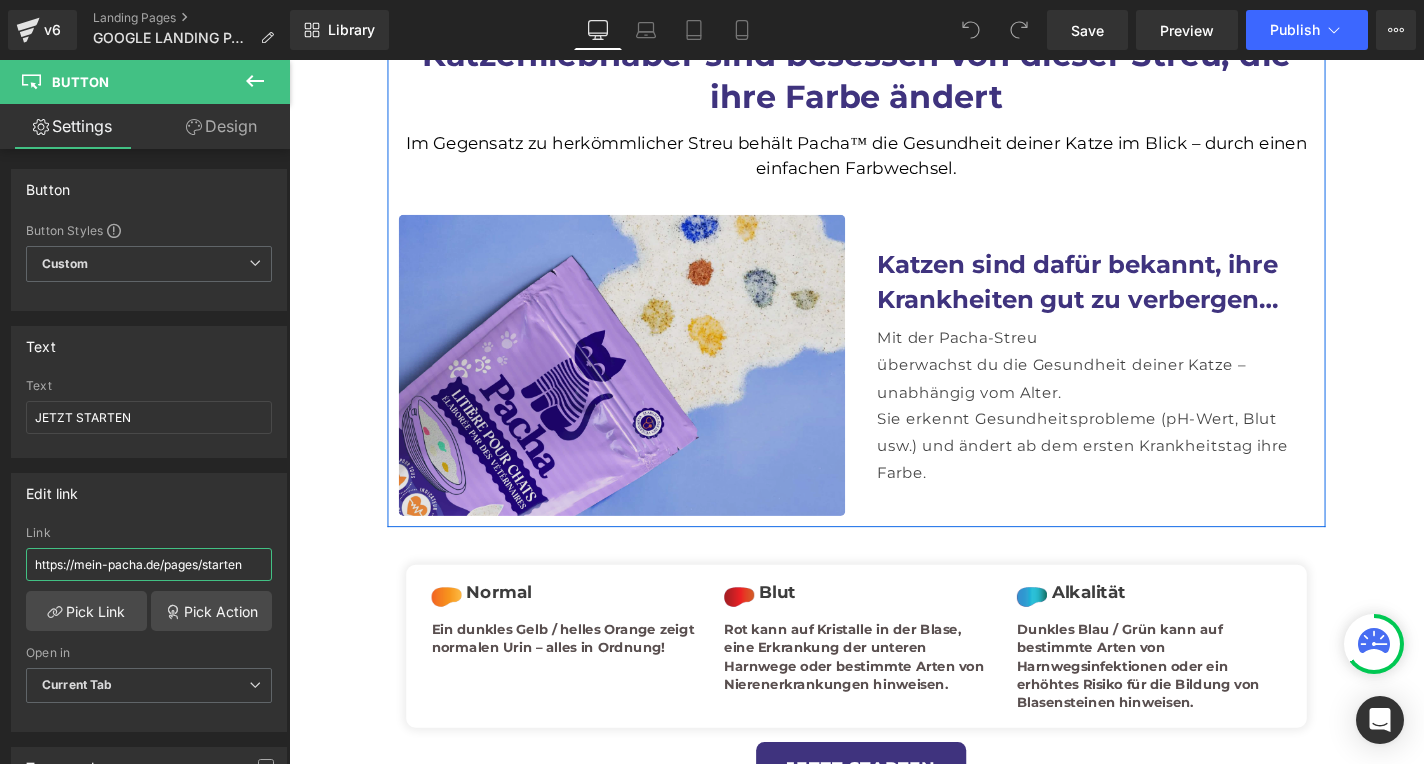 scroll, scrollTop: 1941, scrollLeft: 0, axis: vertical 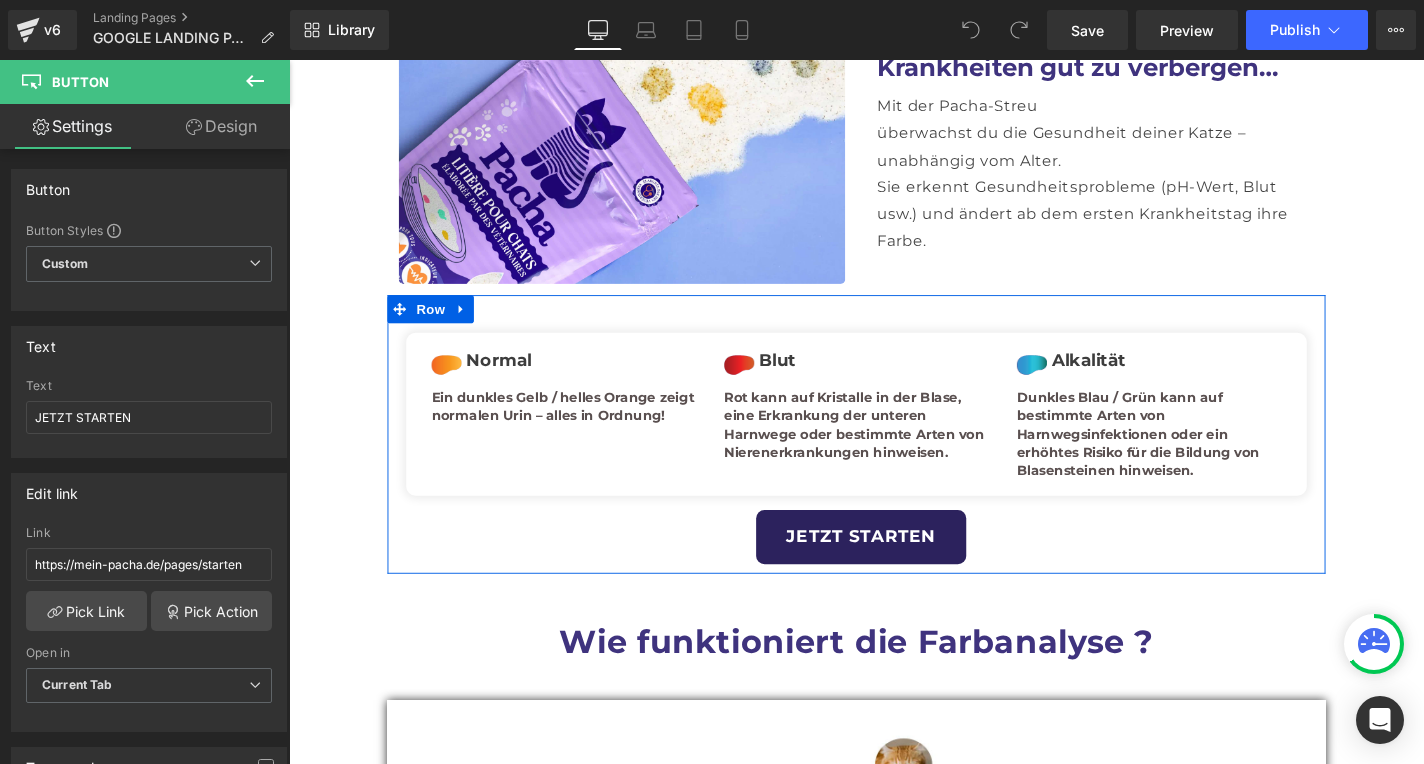 click on "JETZT STARTEN" at bounding box center [899, 569] 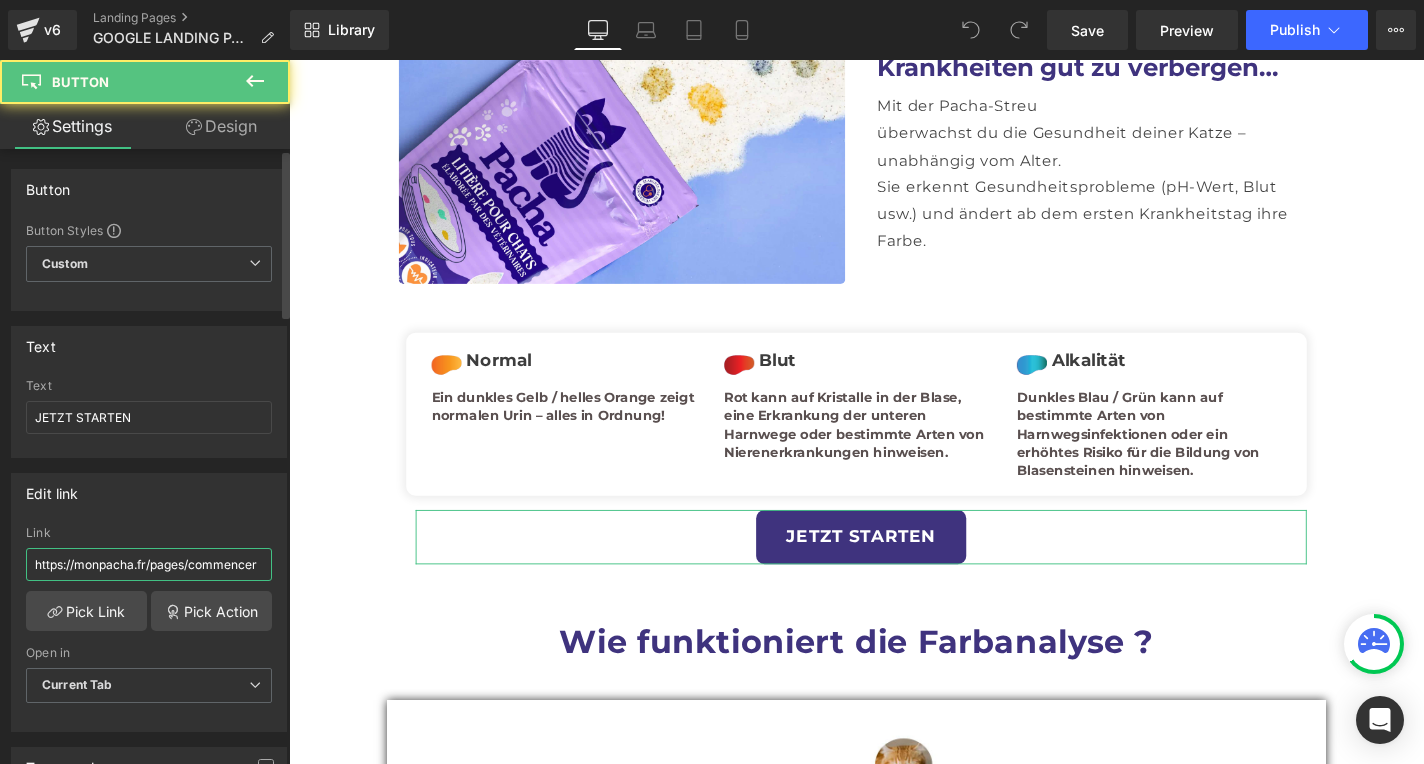 click on "https://monpacha.fr/pages/commencer" at bounding box center [149, 564] 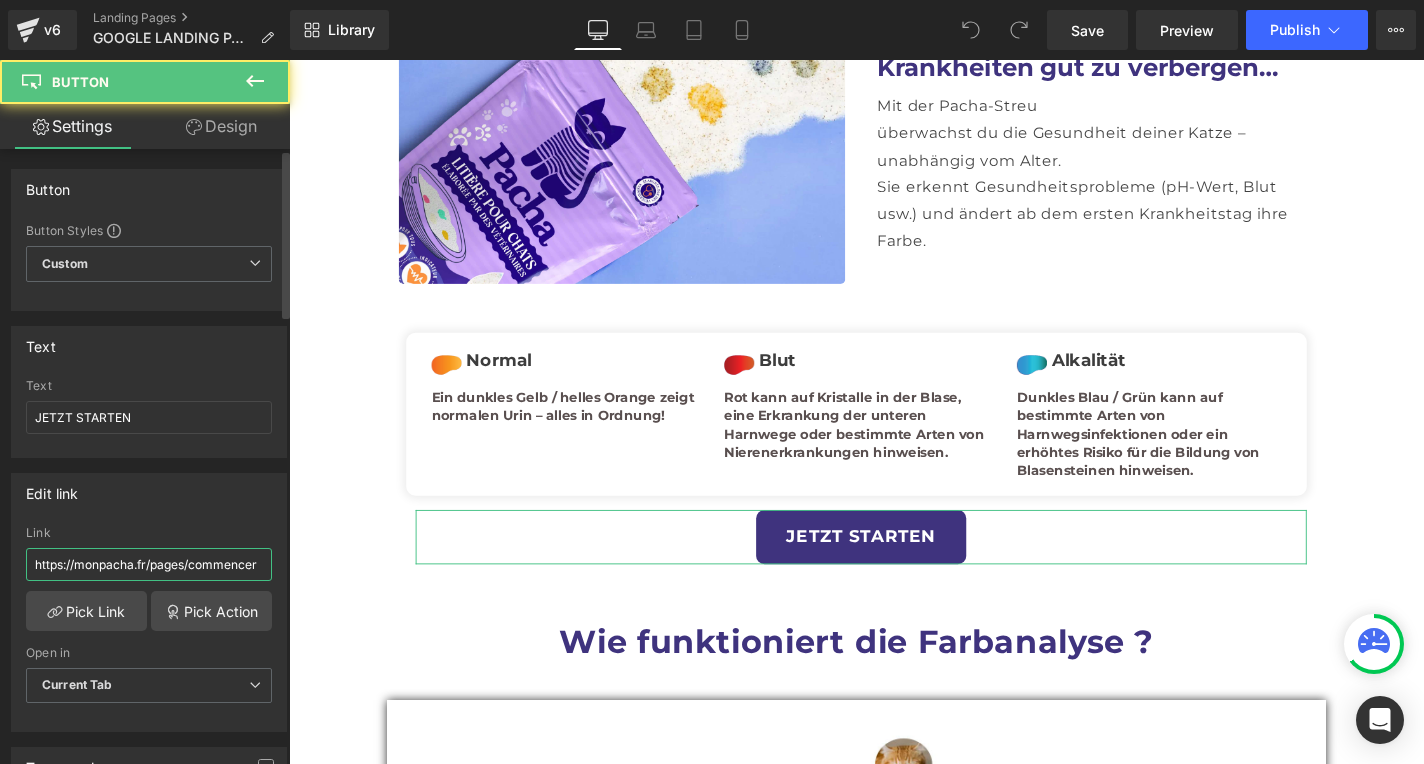 click on "https://monpacha.fr/pages/commencer" at bounding box center [149, 564] 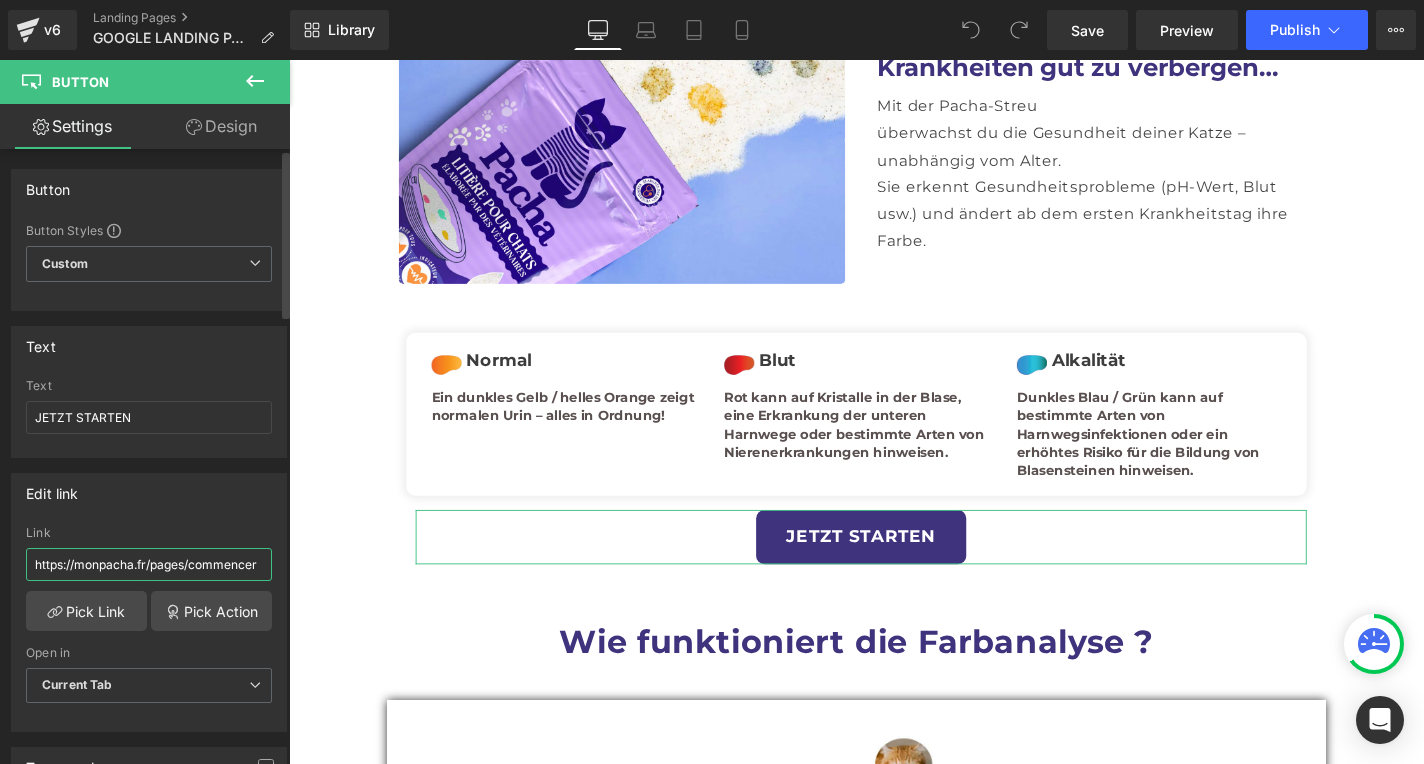 click on "https://monpacha.fr/pages/commencer" at bounding box center (149, 564) 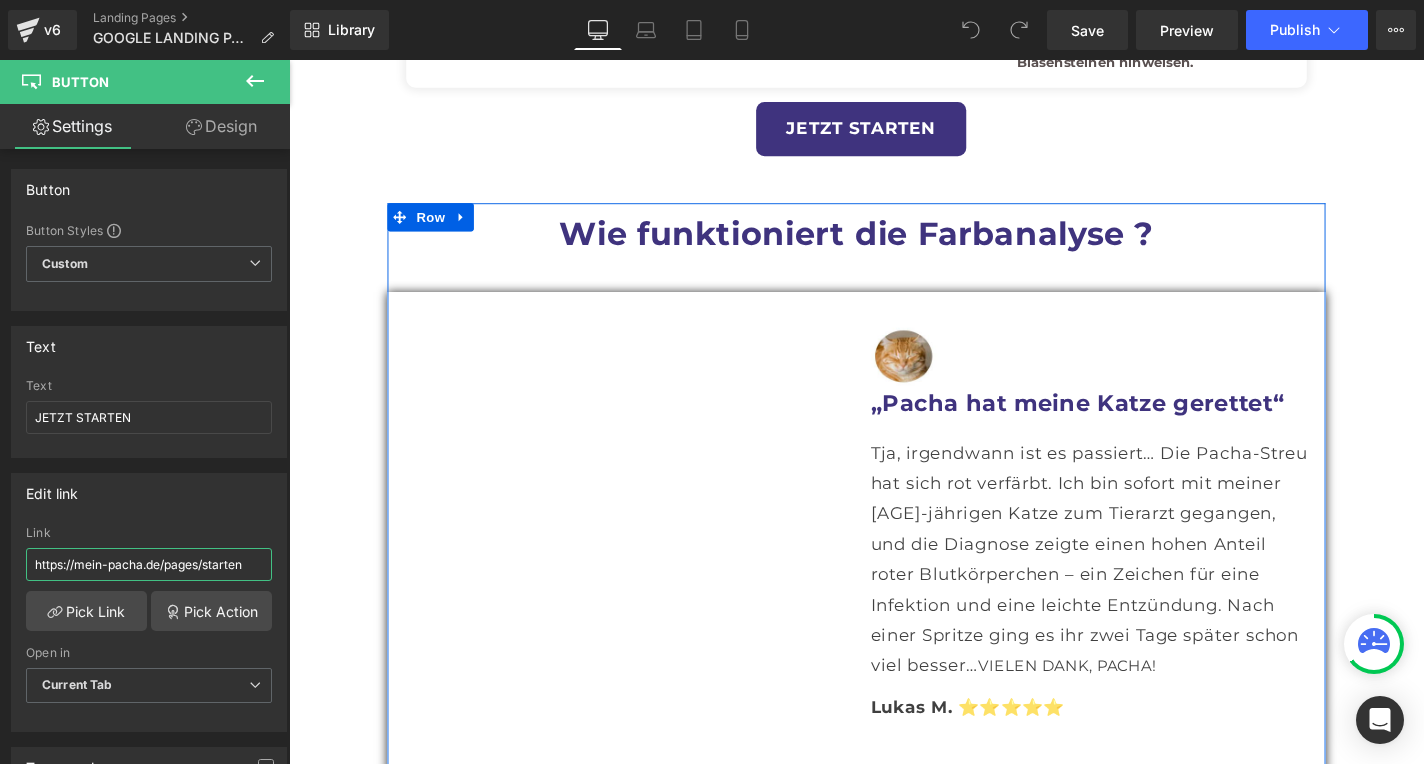 scroll, scrollTop: 2890, scrollLeft: 0, axis: vertical 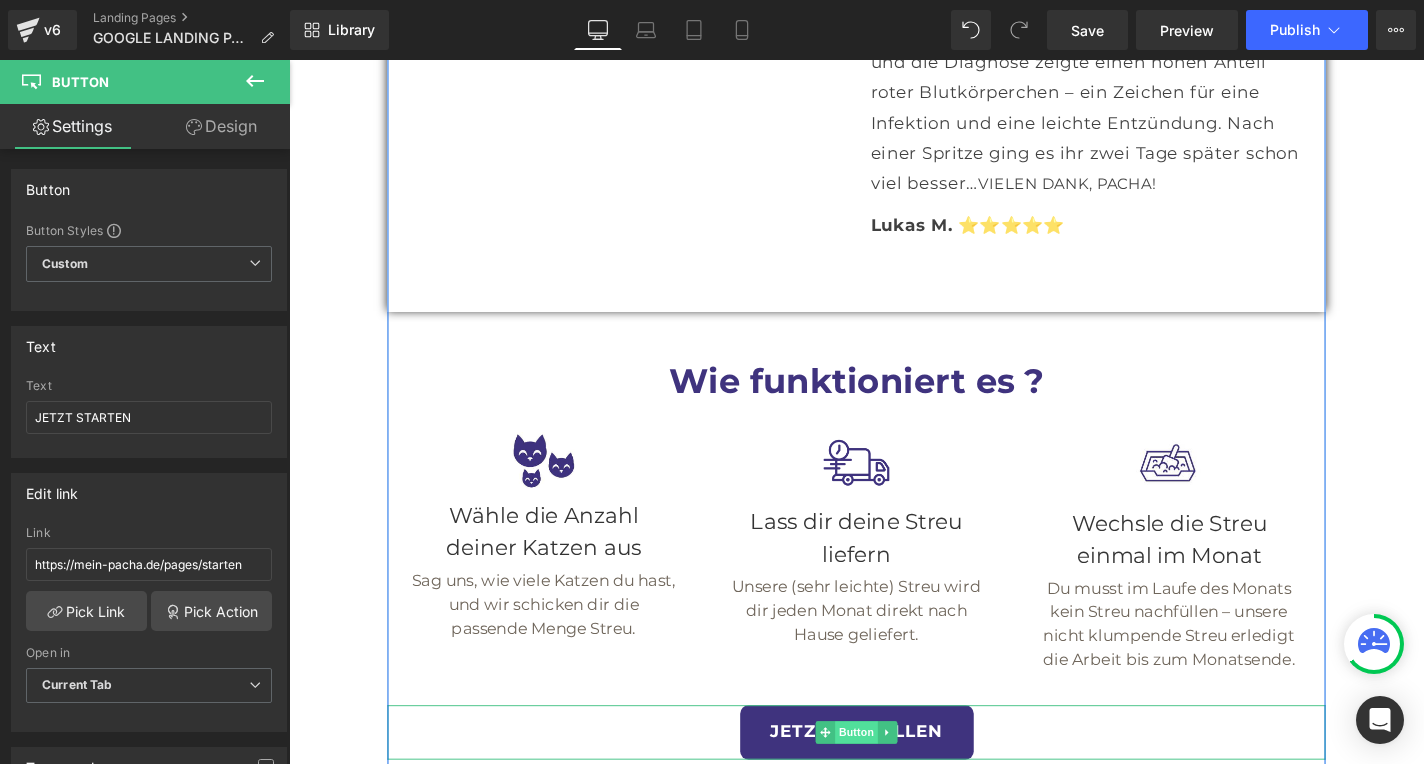 click on "Button" at bounding box center (894, 777) 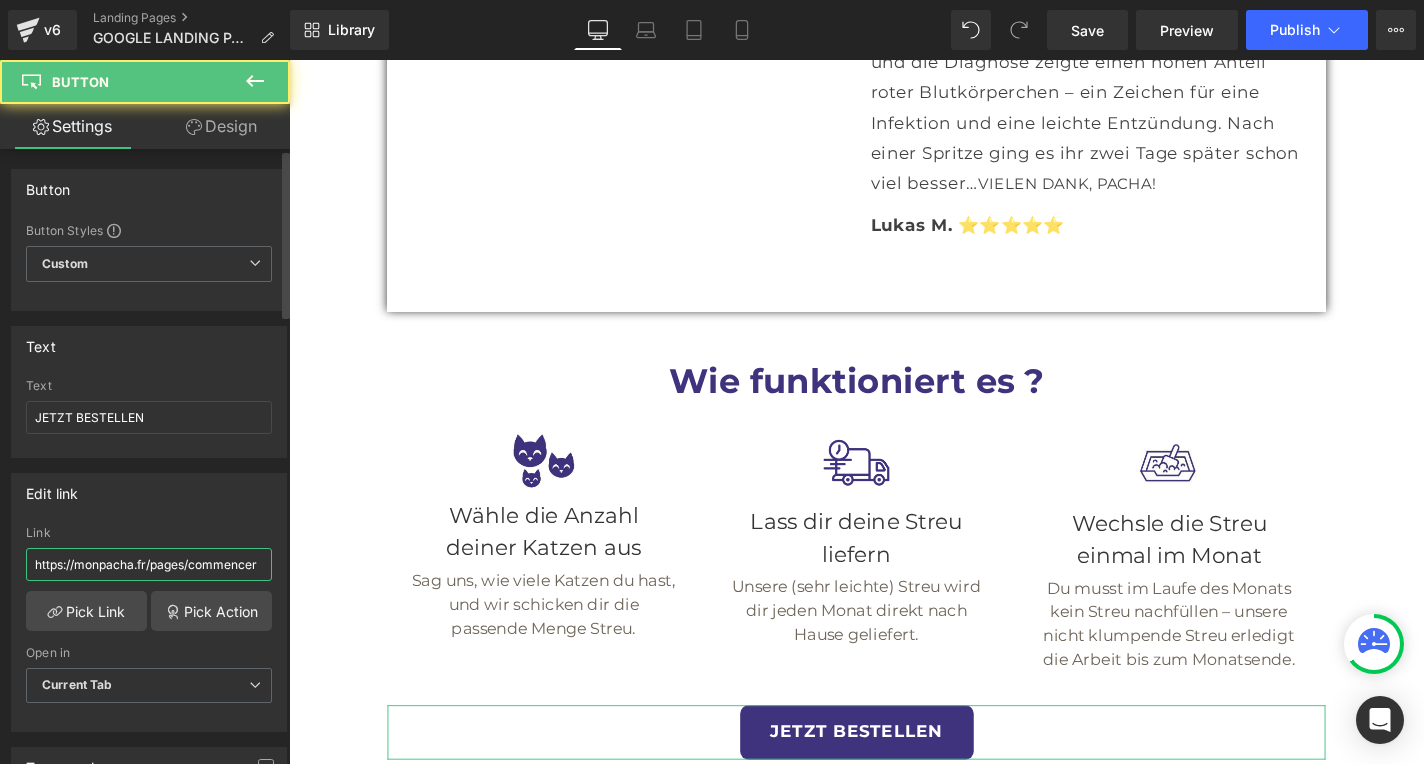 click on "https://monpacha.fr/pages/commencer" at bounding box center (149, 564) 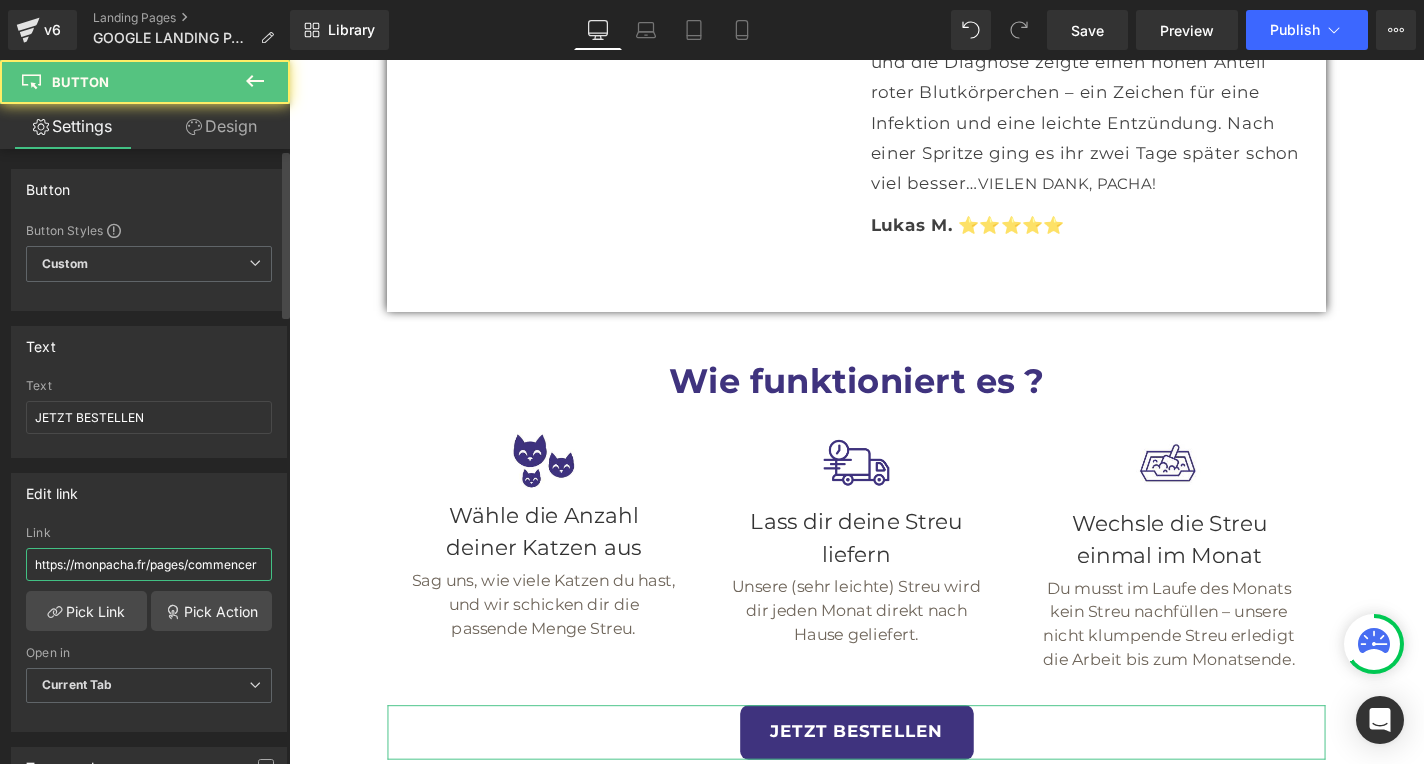 click on "https://monpacha.fr/pages/commencer" at bounding box center [149, 564] 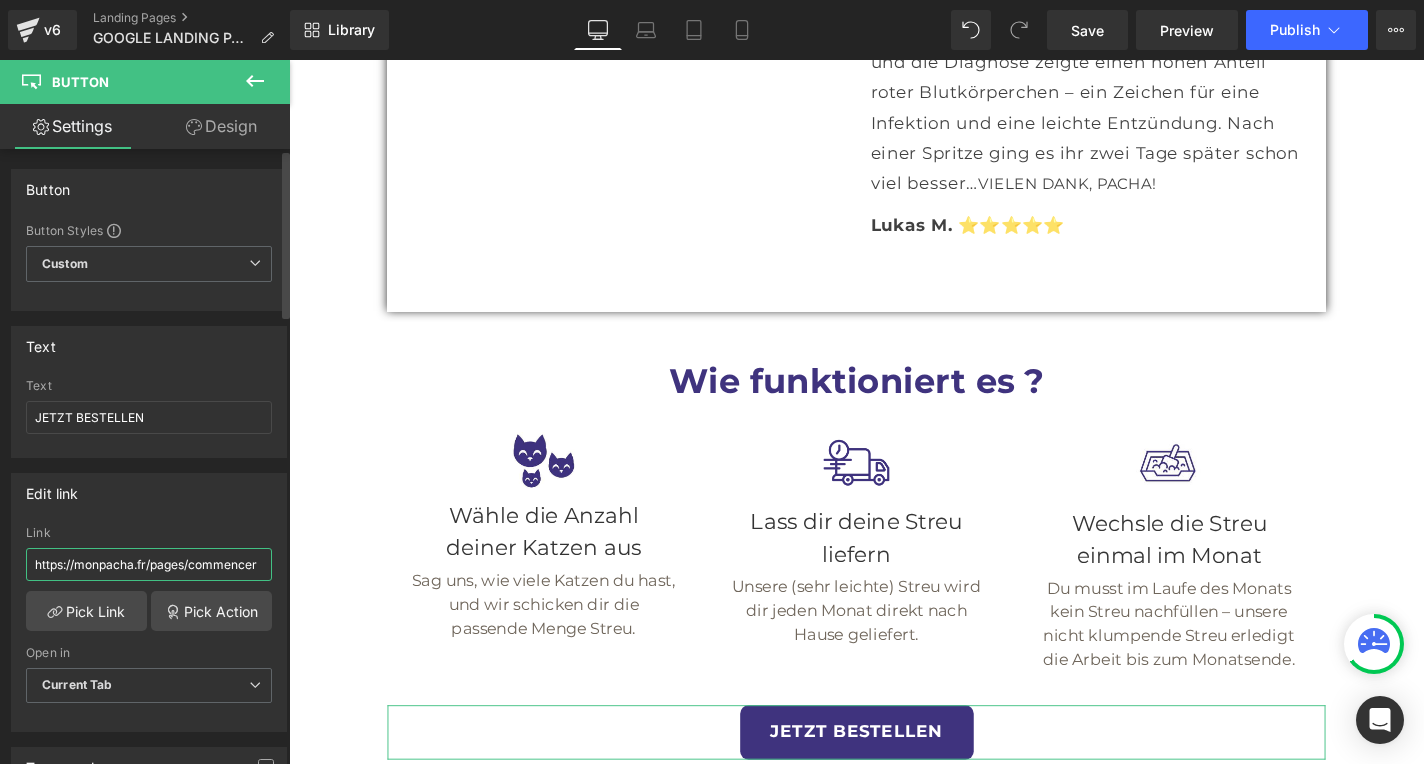 click on "https://monpacha.fr/pages/commencer" at bounding box center [149, 564] 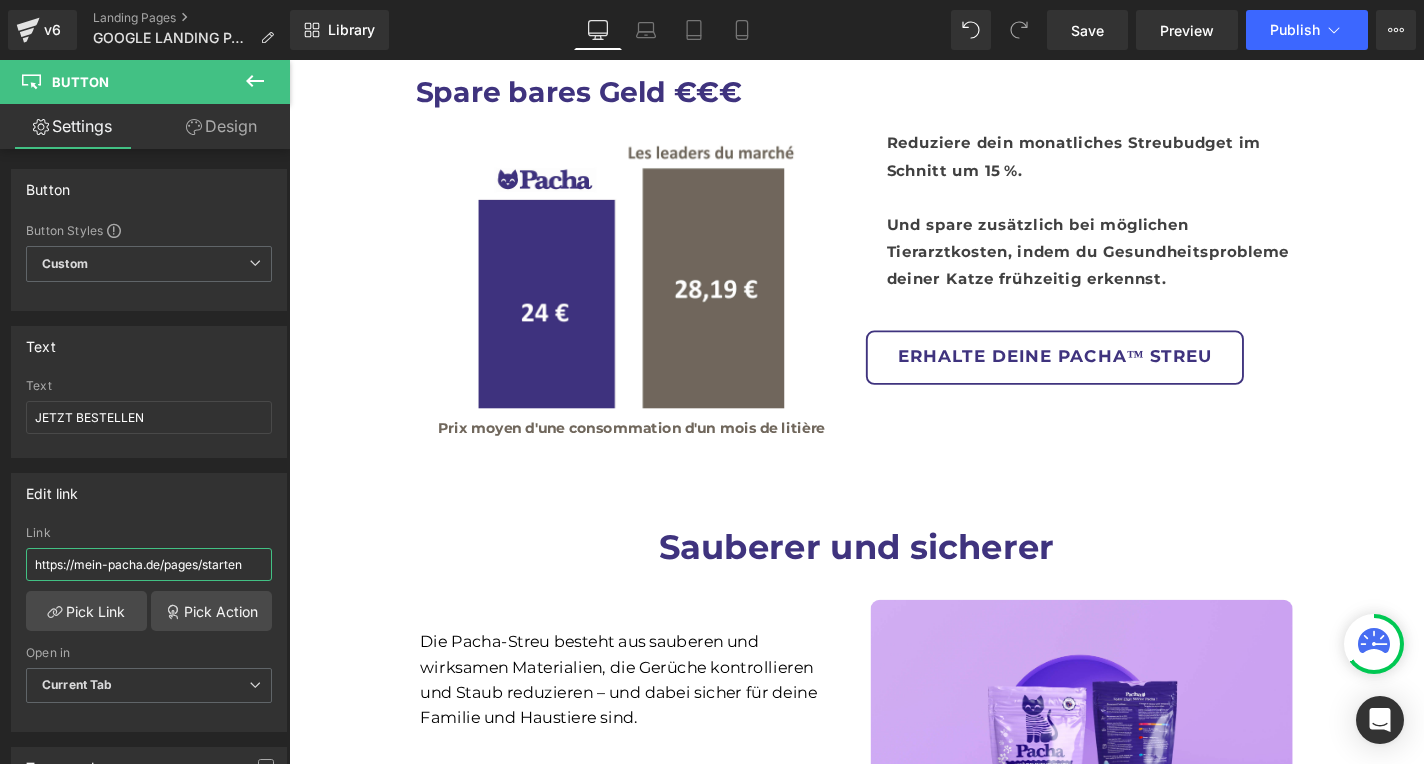scroll, scrollTop: 3952, scrollLeft: 0, axis: vertical 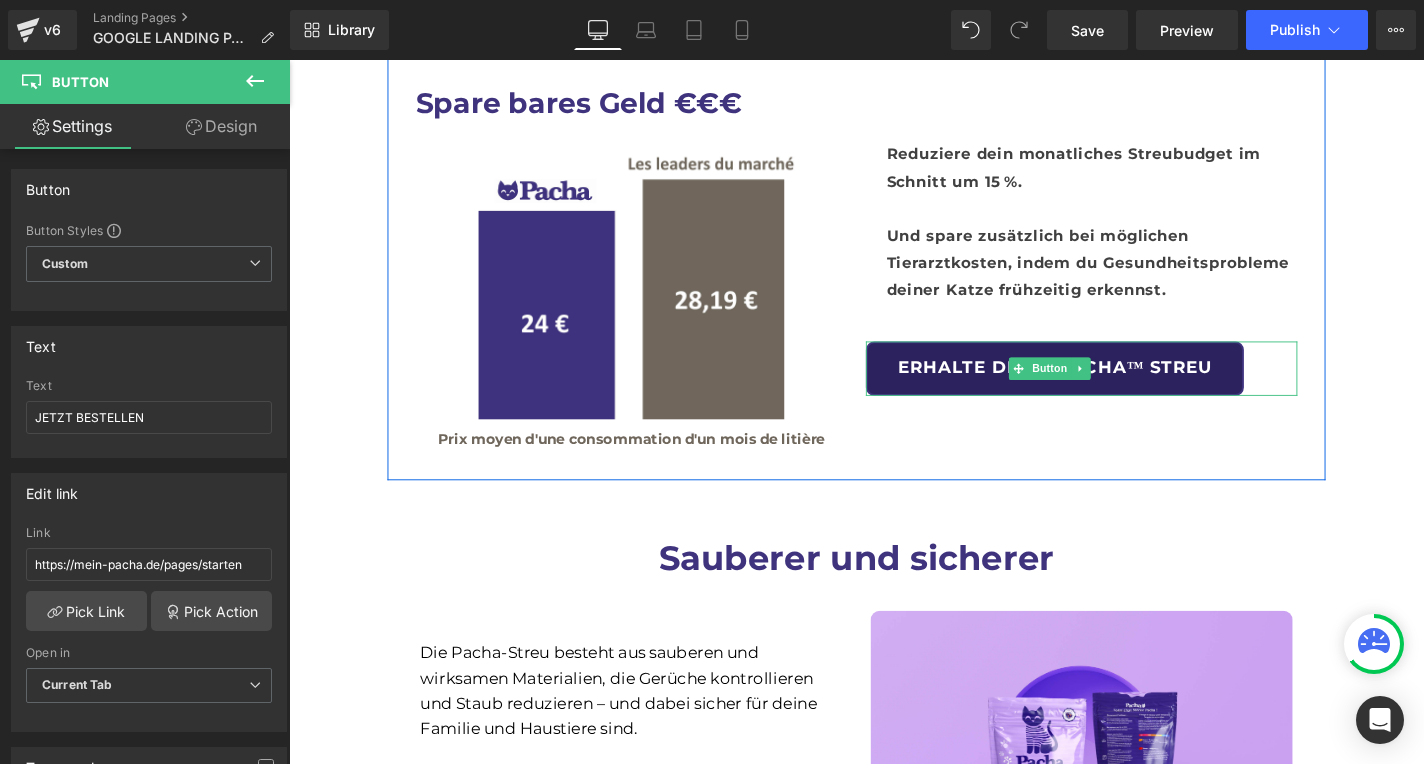 click on "ERHALTE DEINE PACHA™ STREU" at bounding box center (1105, 389) 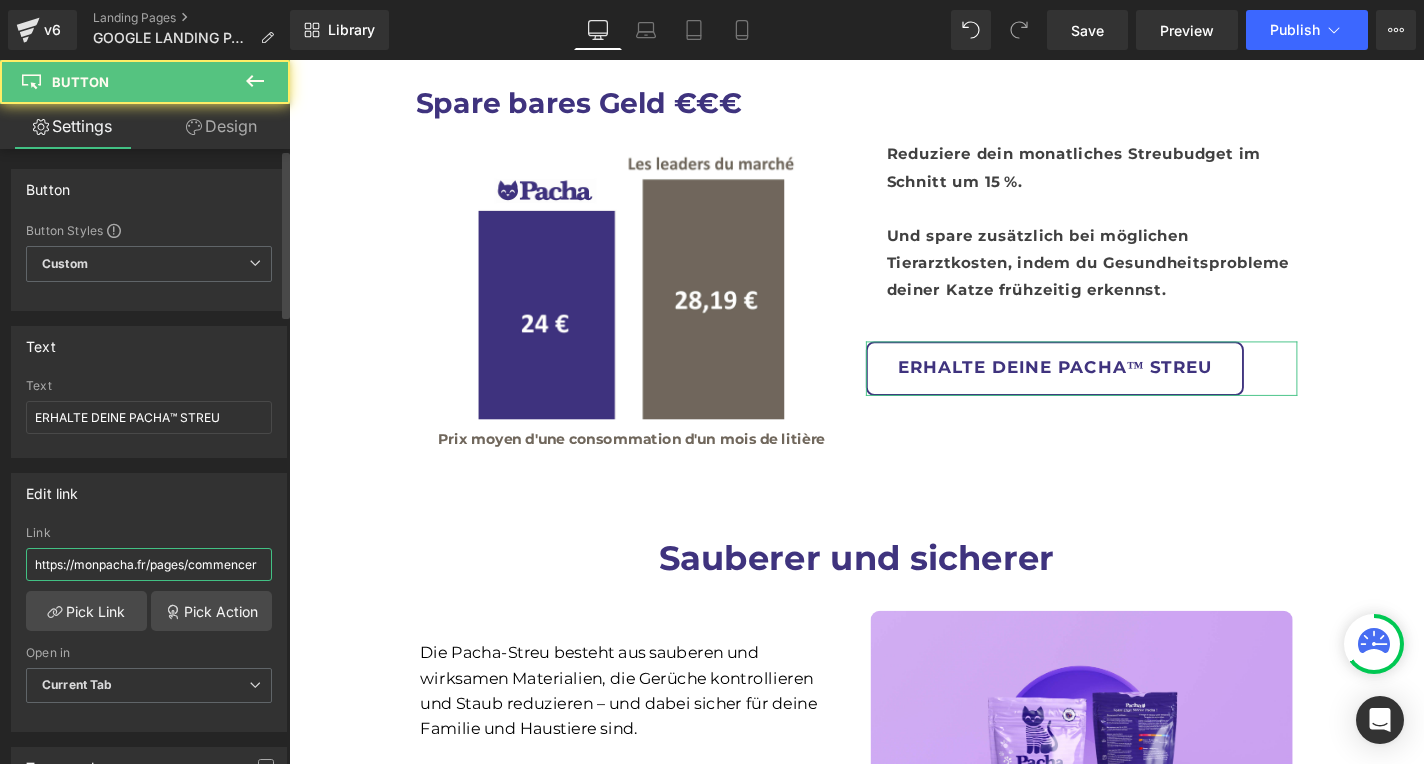click on "https://monpacha.fr/pages/commencer" at bounding box center (149, 564) 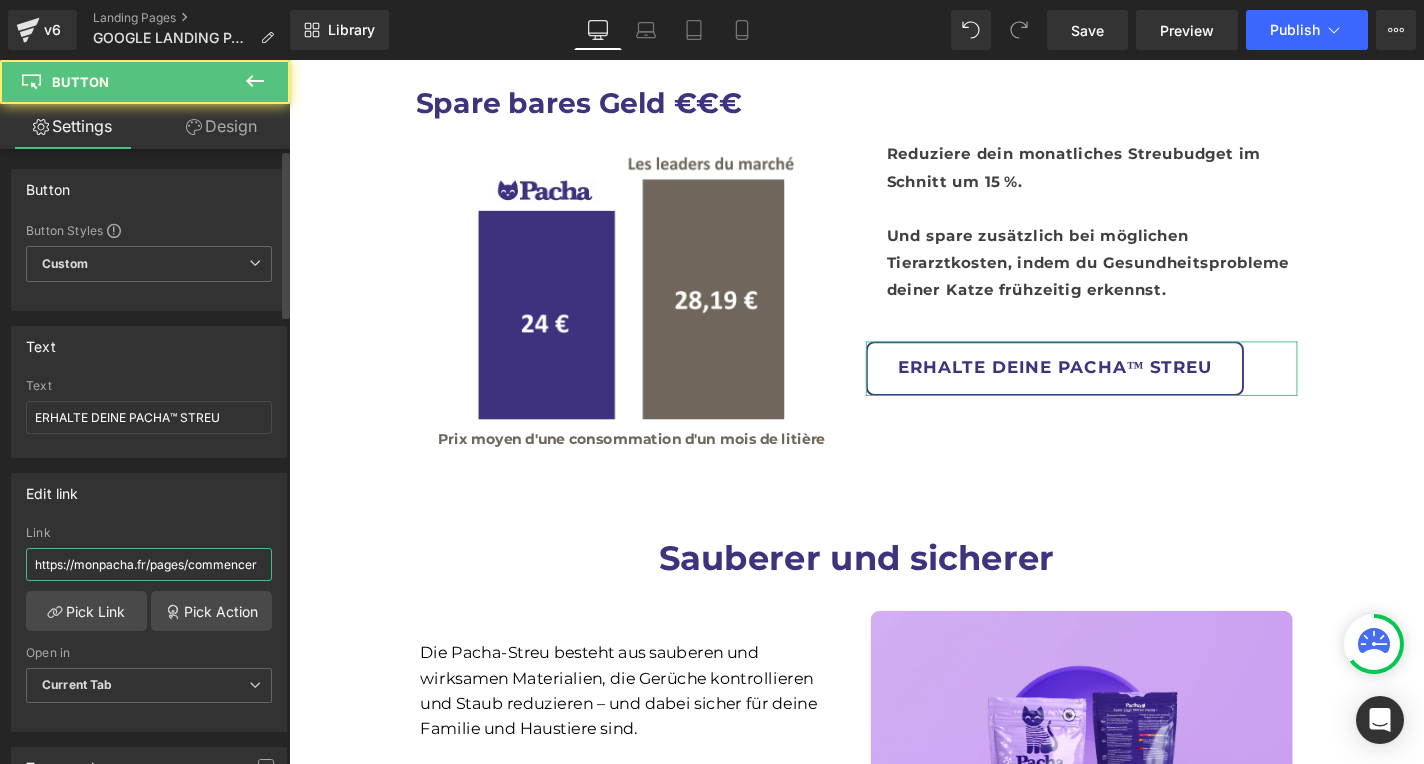 click on "https://monpacha.fr/pages/commencer" at bounding box center (149, 564) 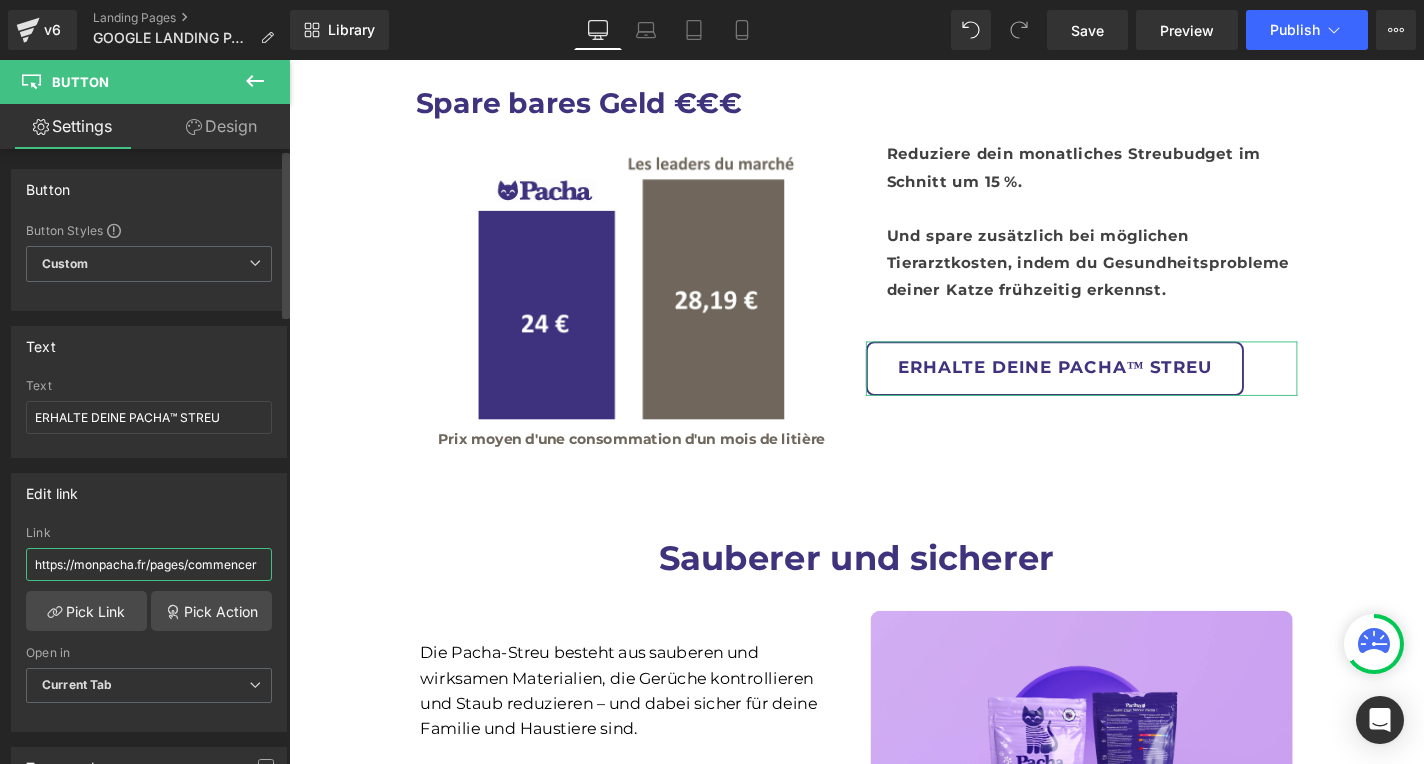 paste on "ein-pacha.de/pages/starten" 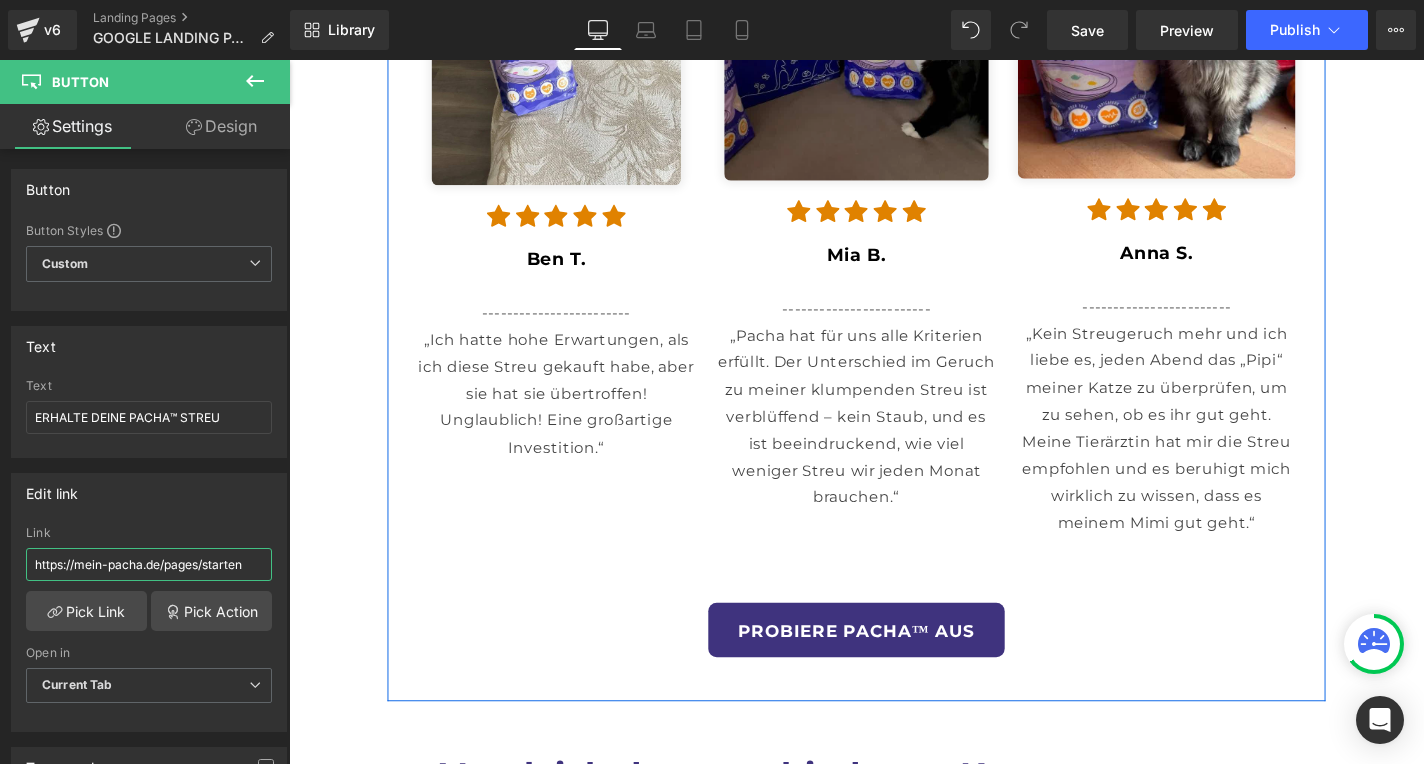 scroll, scrollTop: 5320, scrollLeft: 0, axis: vertical 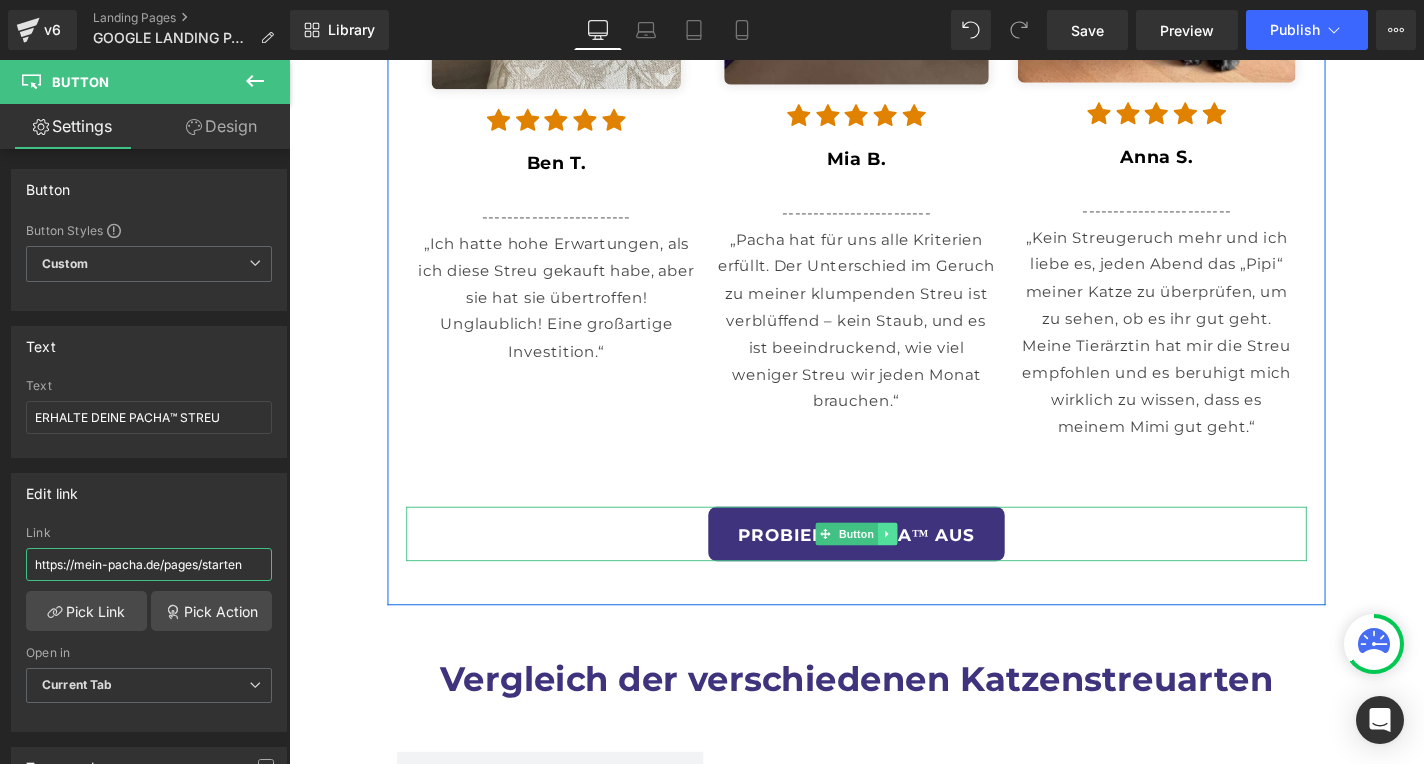 type on "https://mein-pacha.de/pages/starten" 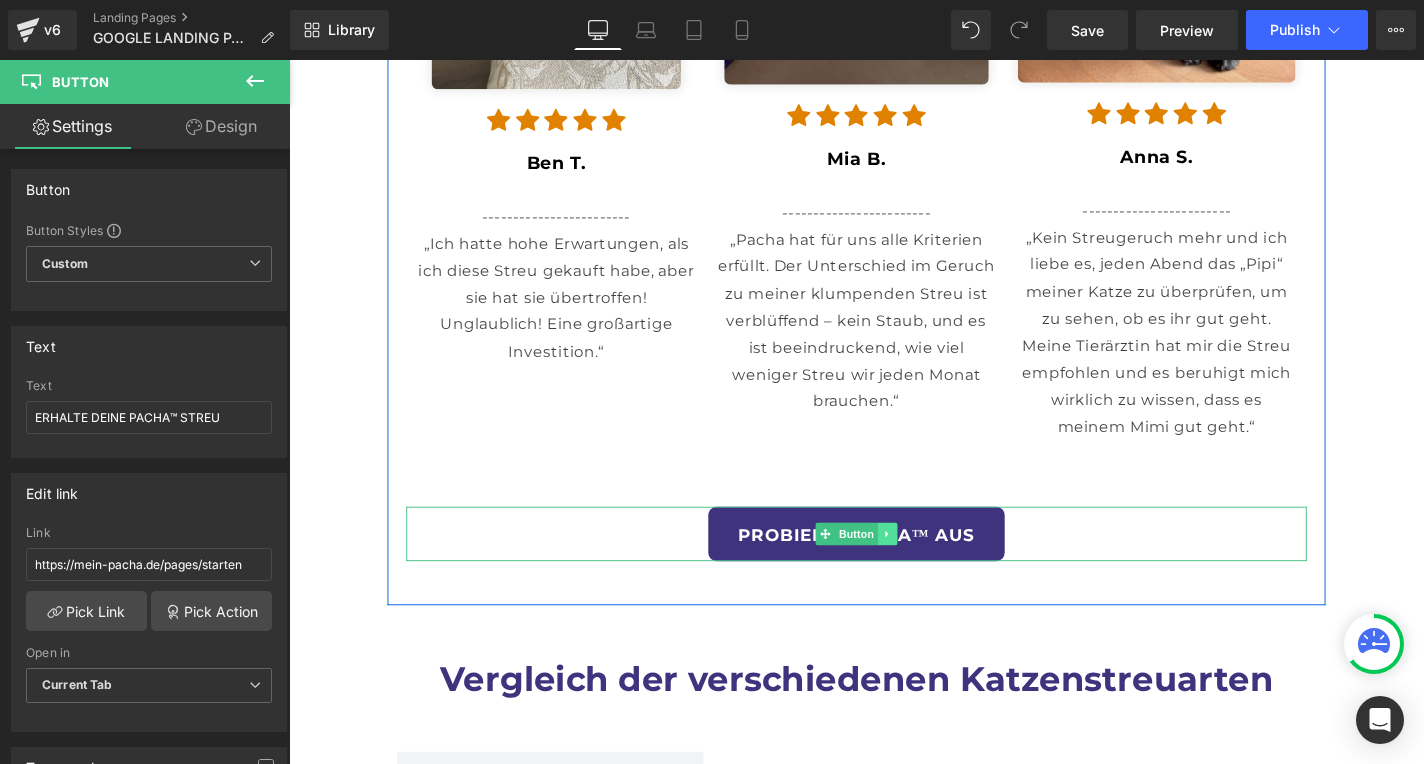 click at bounding box center [927, 565] 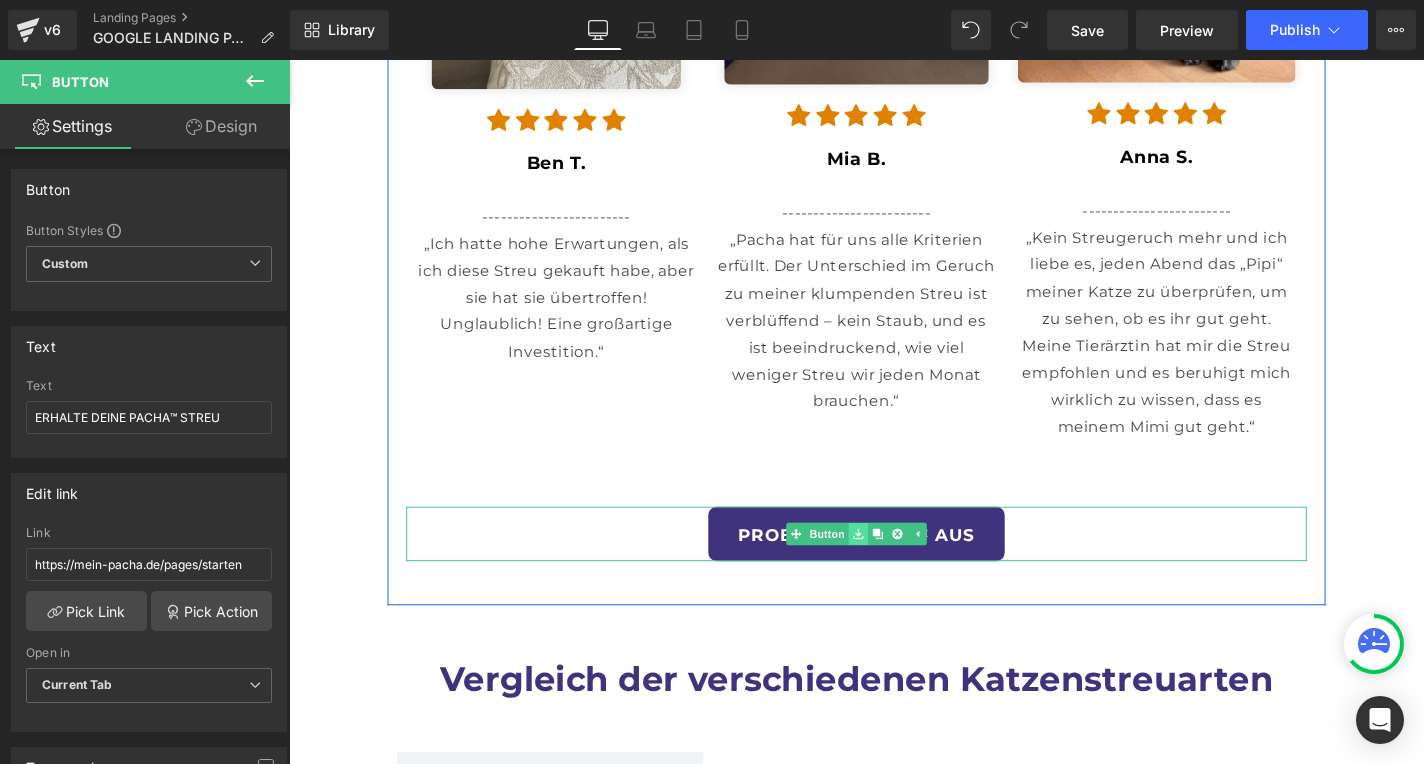 click 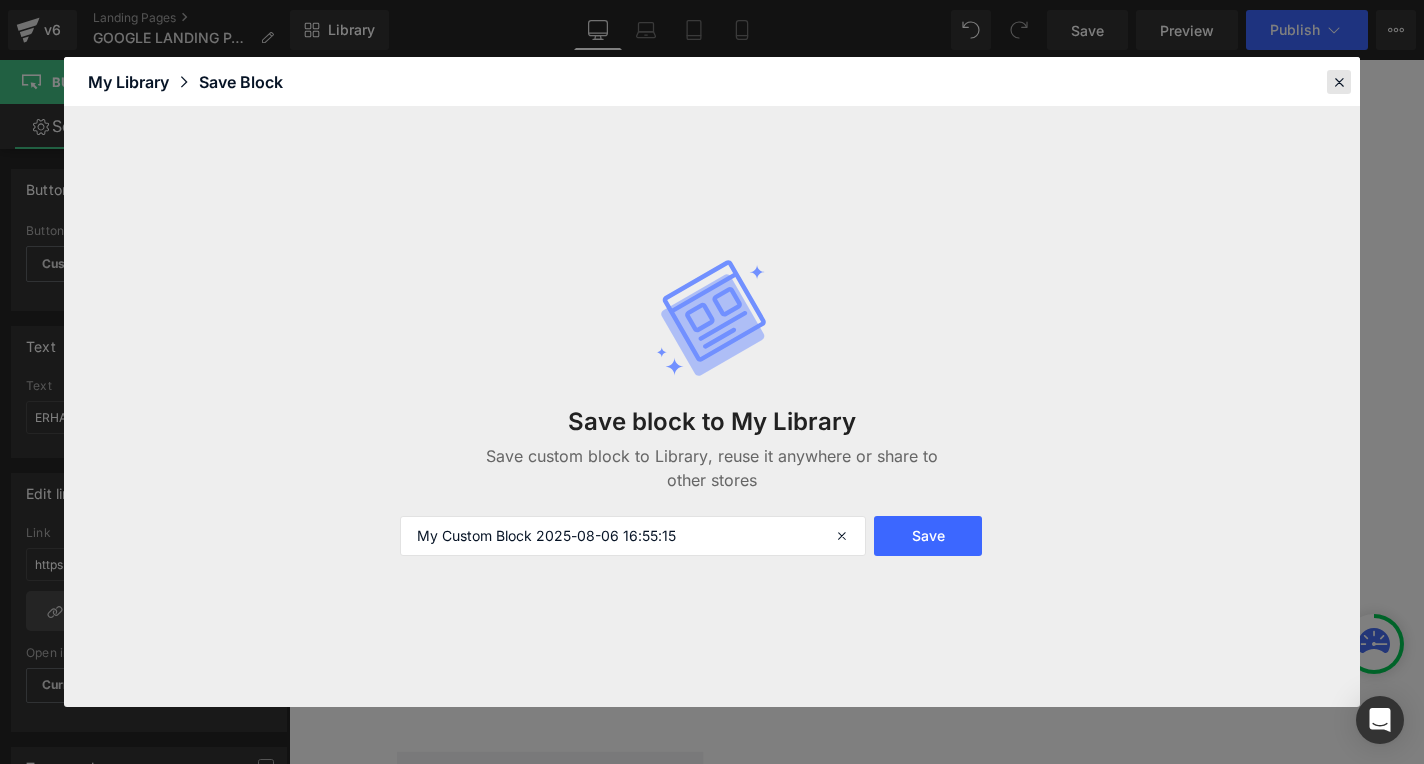 drag, startPoint x: 1345, startPoint y: 83, endPoint x: 1040, endPoint y: 135, distance: 309.40103 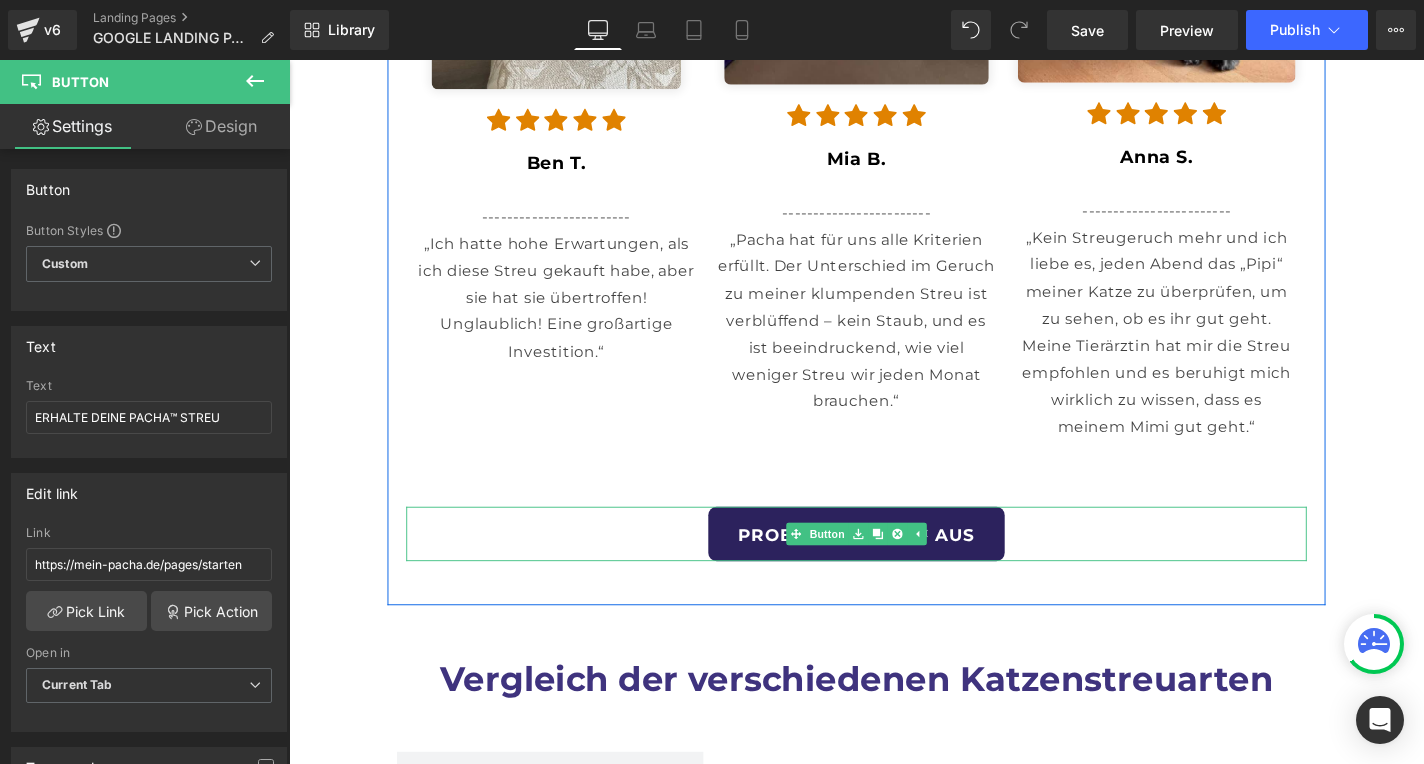 click on "PROBIERE PACHA™ AUS" at bounding box center [894, 565] 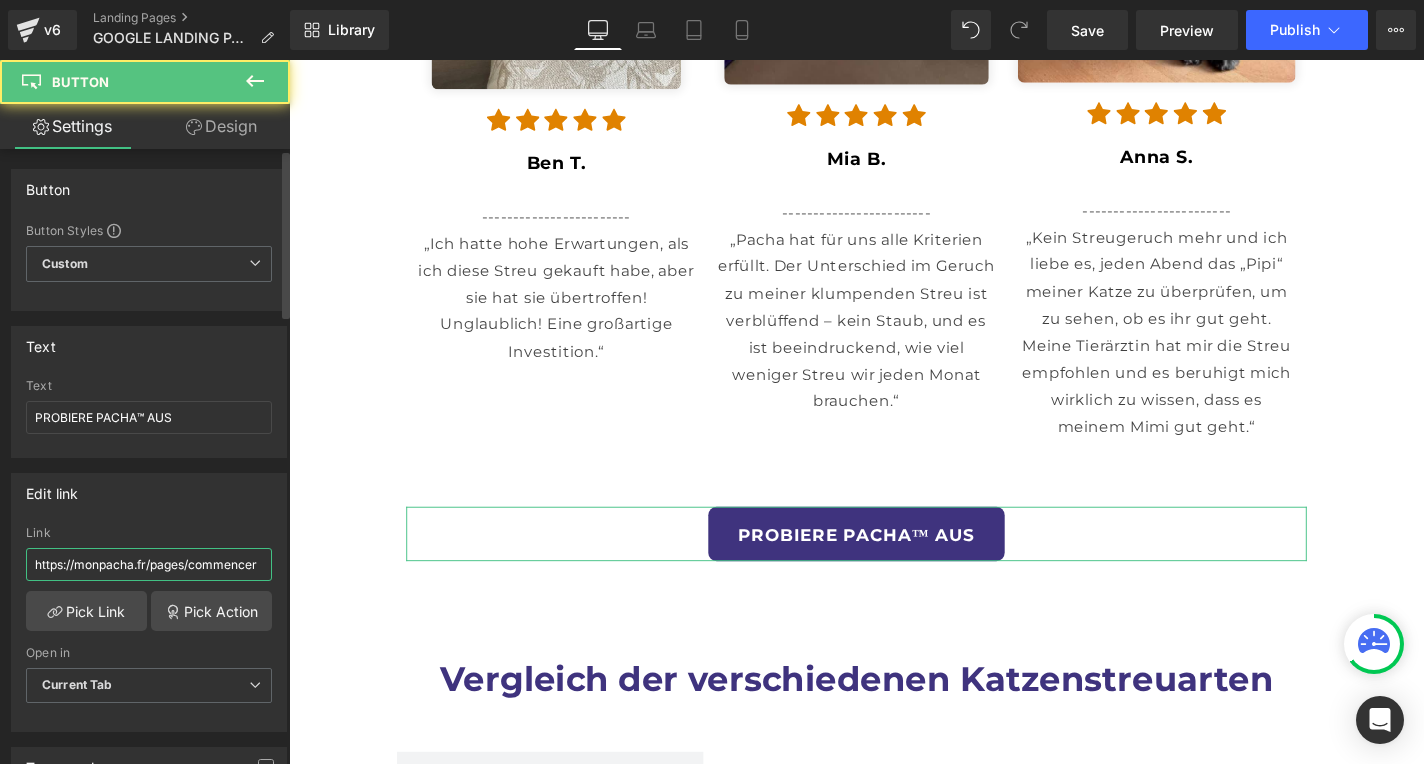 click on "https://monpacha.fr/pages/commencer" at bounding box center [149, 564] 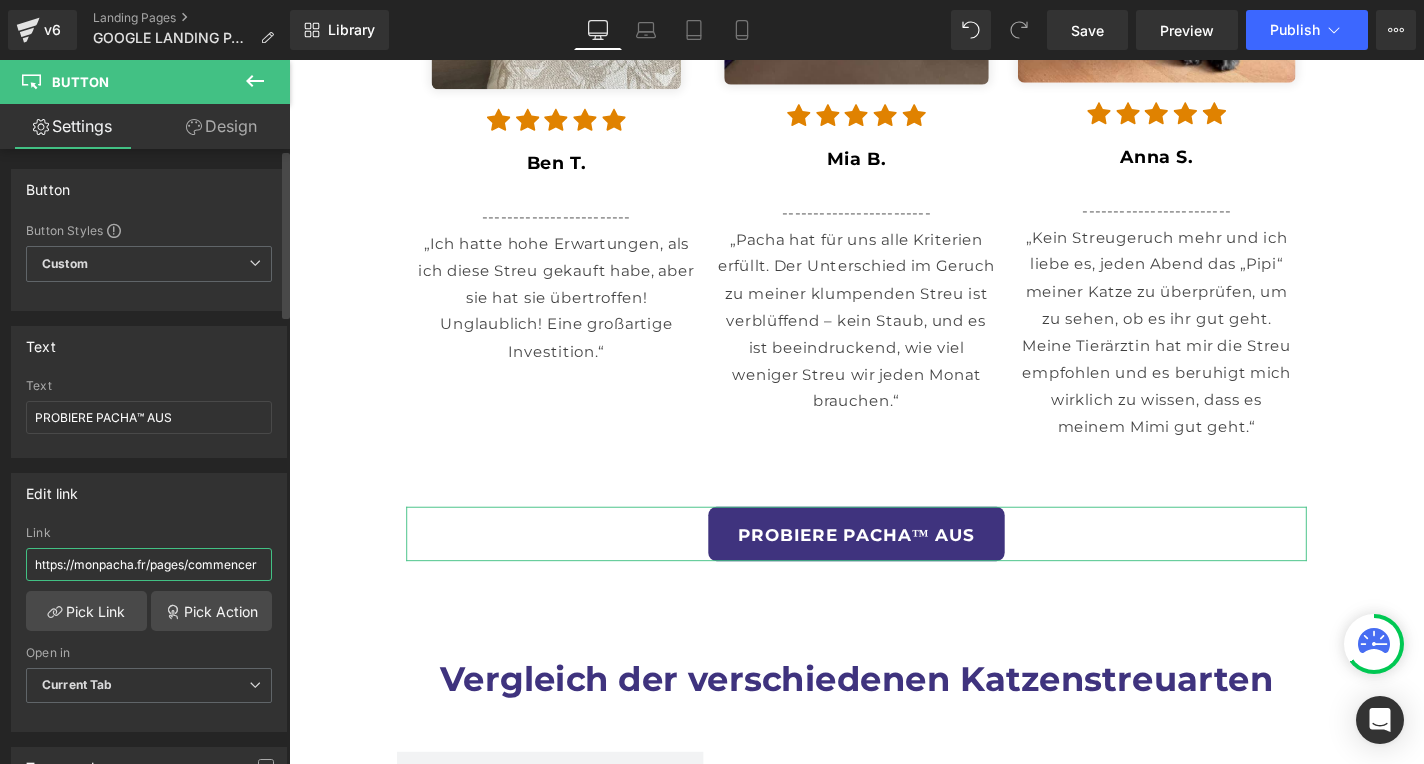 click on "https://monpacha.fr/pages/commencer" at bounding box center [149, 564] 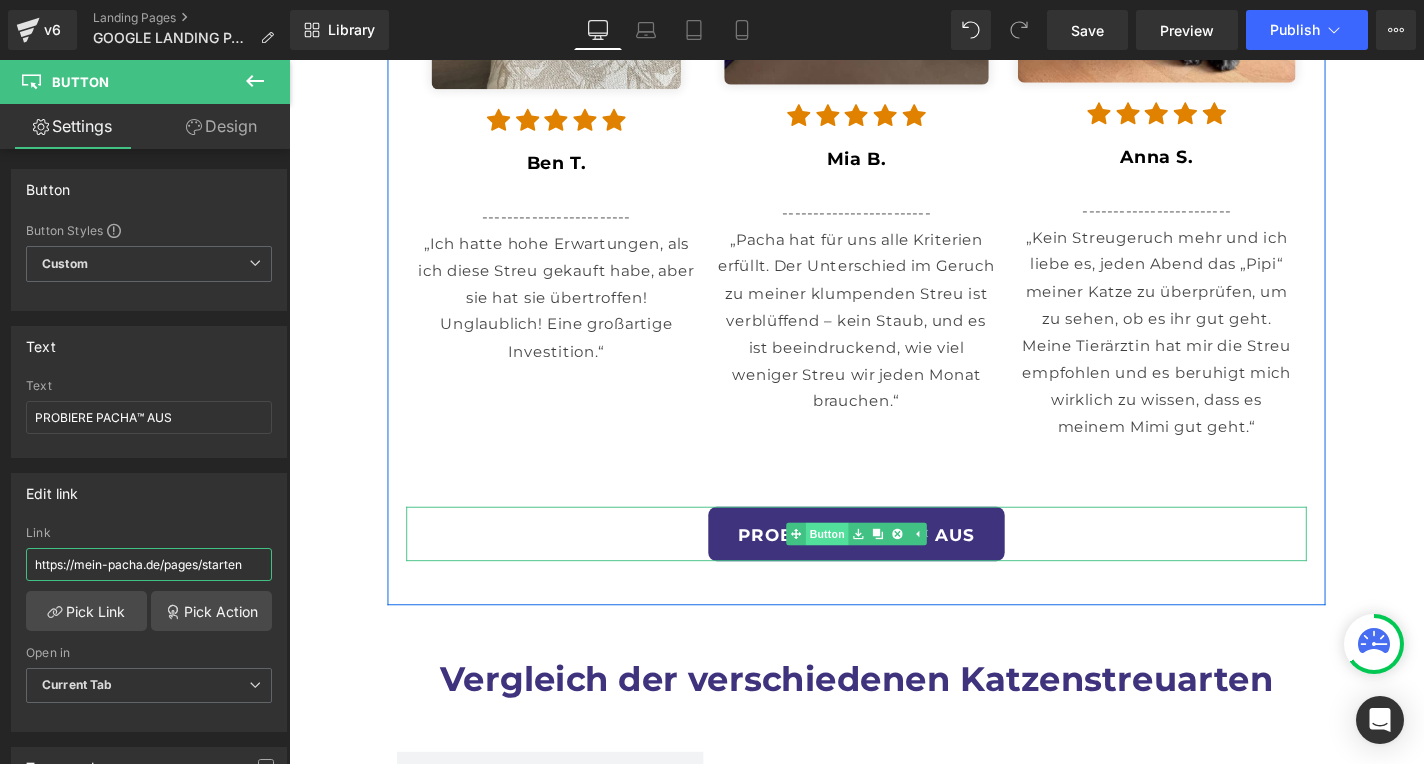 click on "PROBIERE PACHA™ AUS Button" at bounding box center (894, 565) 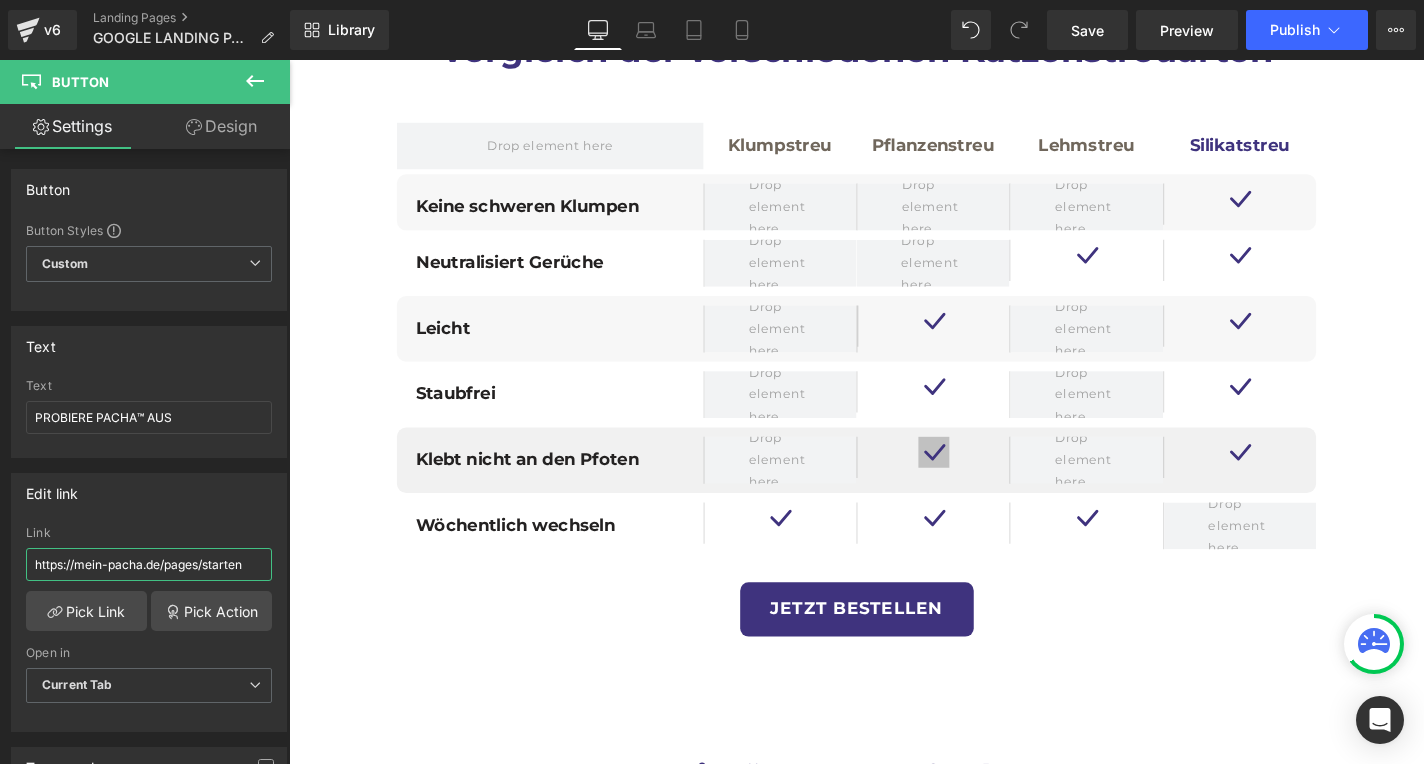 scroll, scrollTop: 6115, scrollLeft: 0, axis: vertical 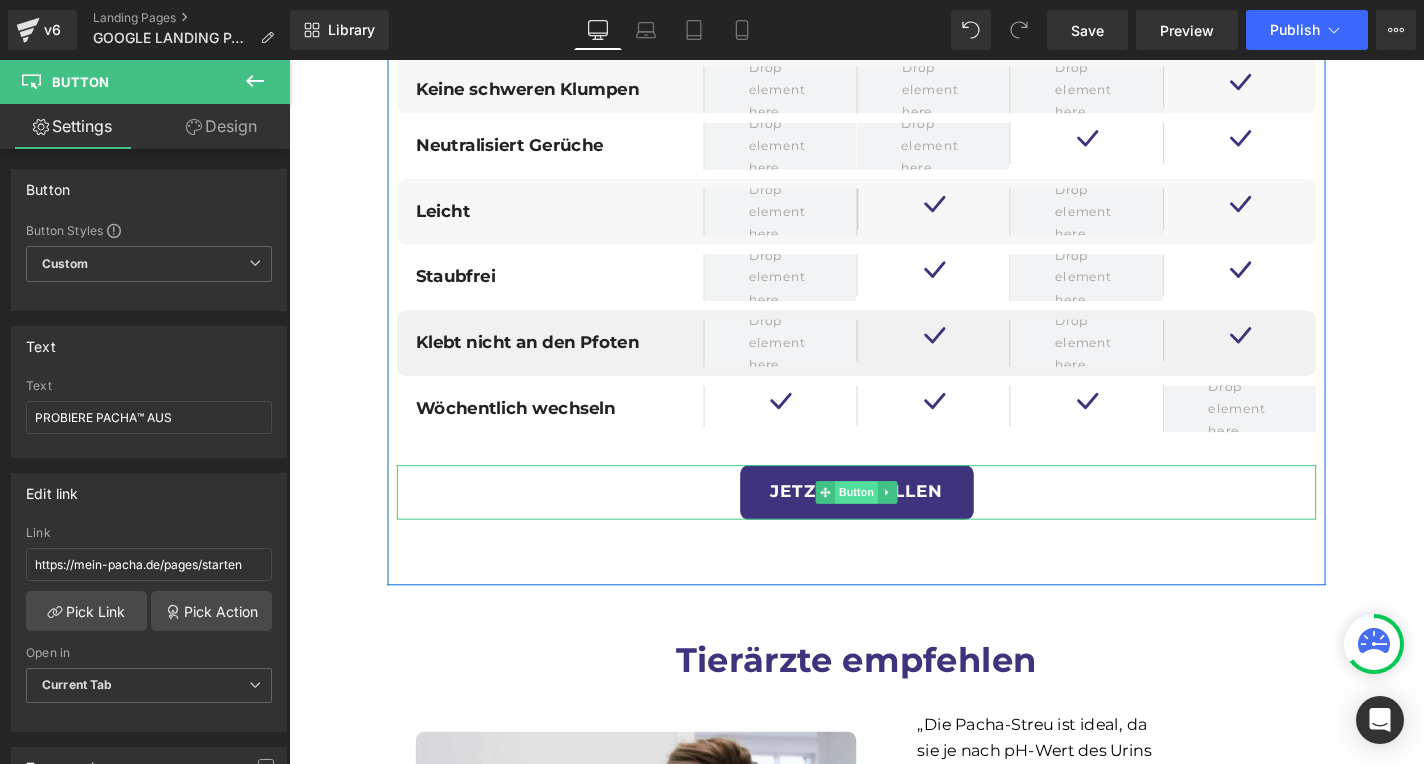 click on "Button" at bounding box center [894, 521] 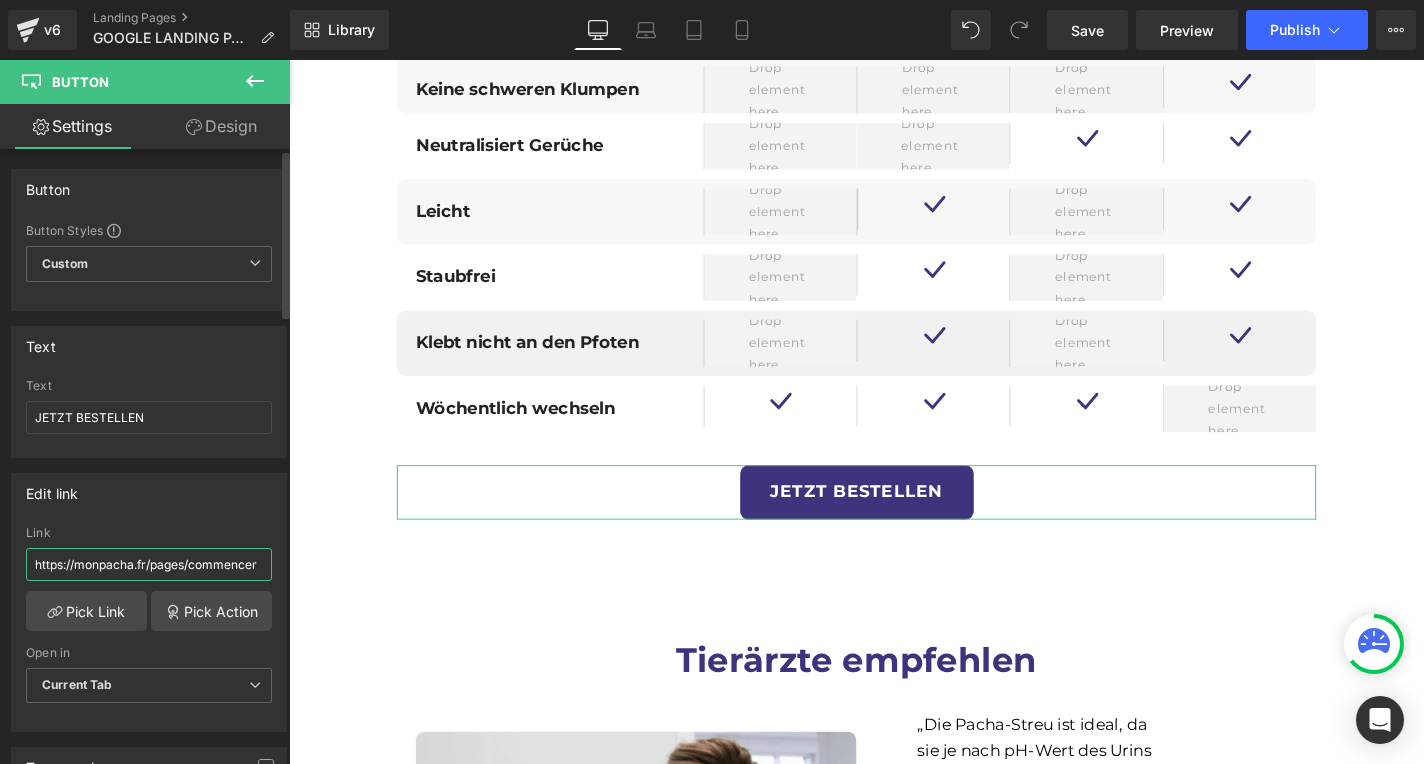 click on "https://monpacha.fr/pages/commencer" at bounding box center (149, 564) 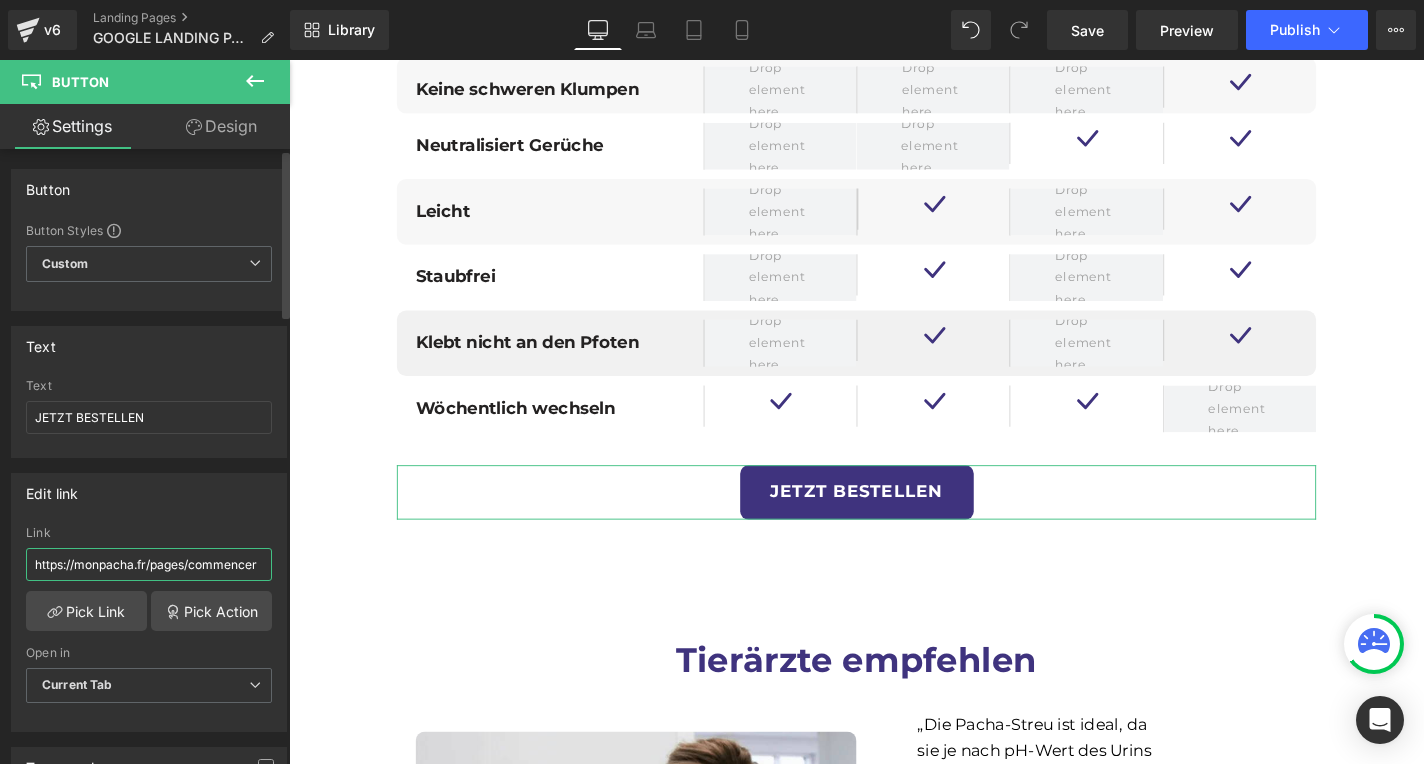 click on "https://monpacha.fr/pages/commencer" at bounding box center [149, 564] 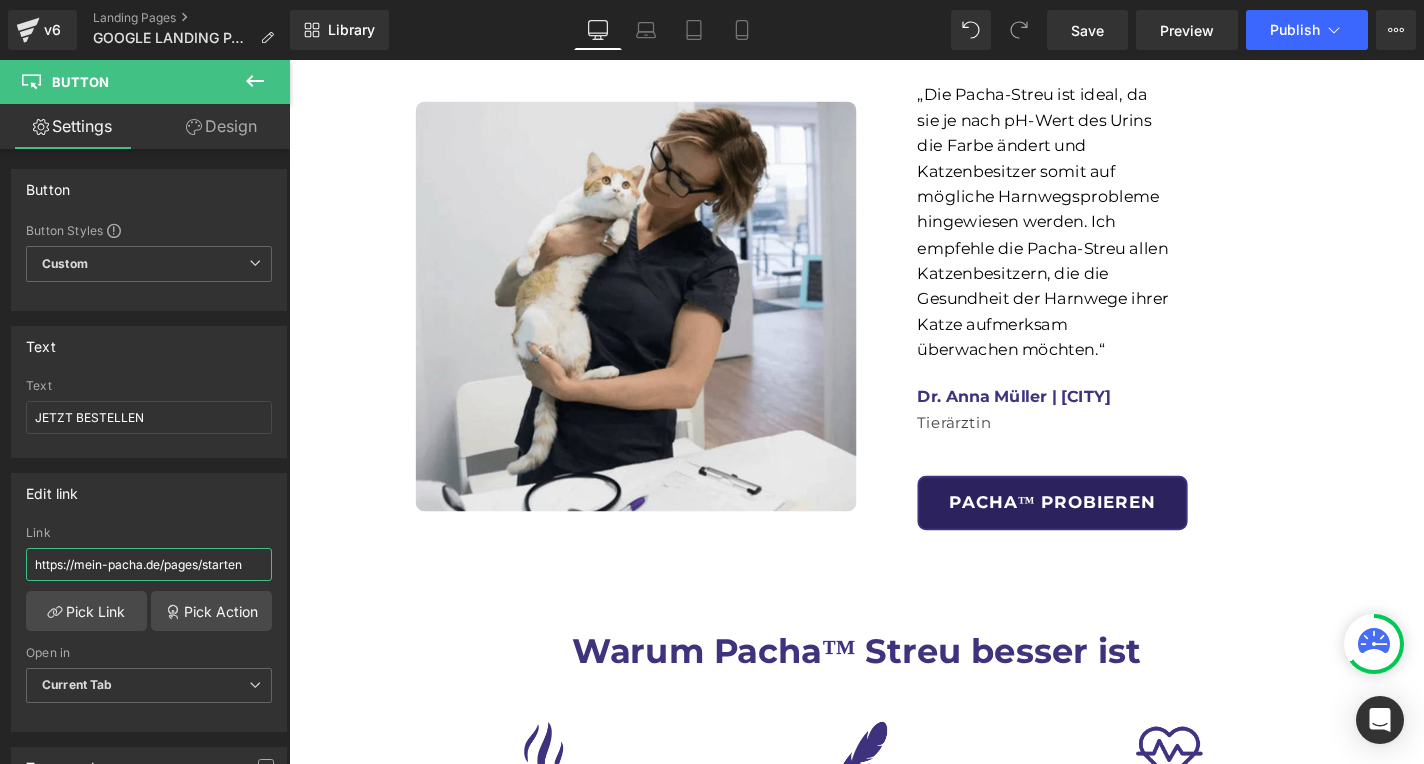 scroll, scrollTop: 6775, scrollLeft: 0, axis: vertical 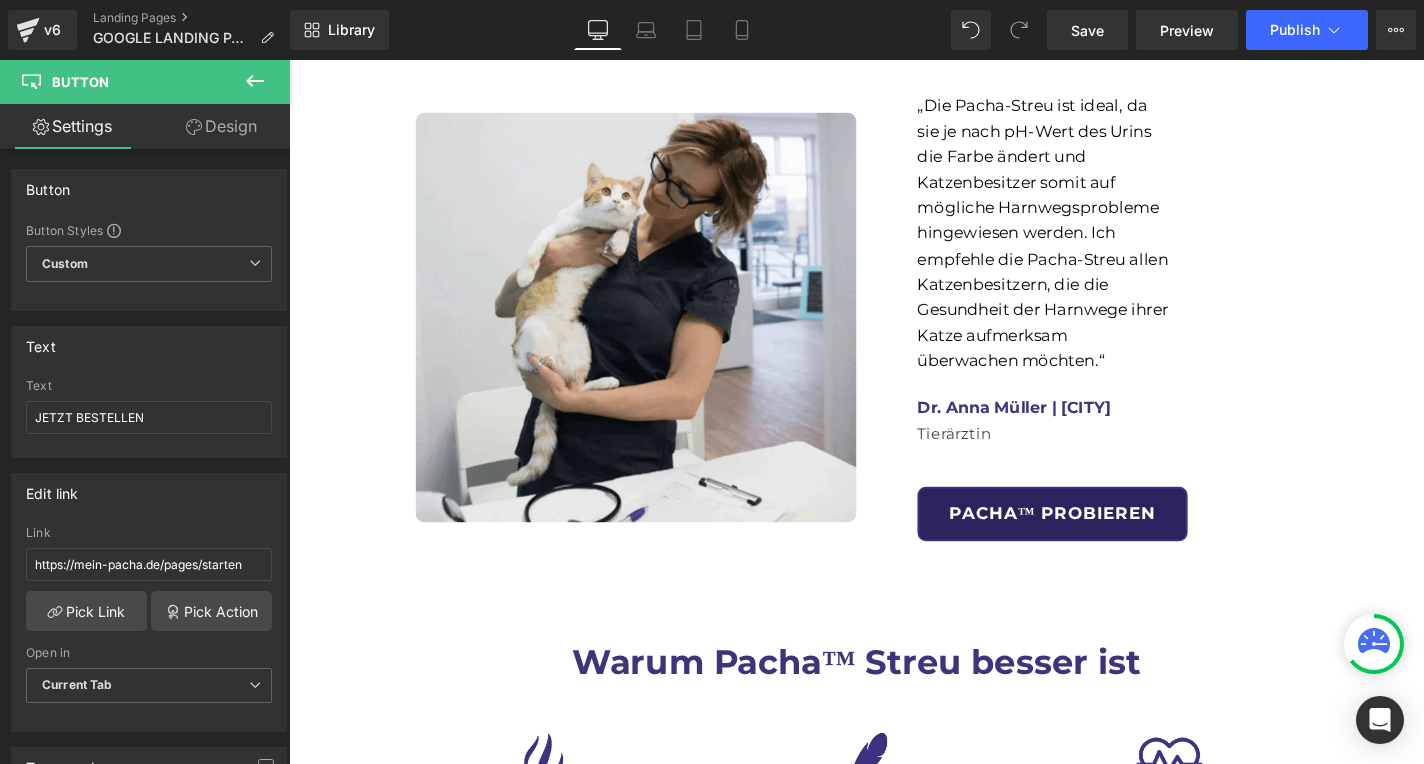 click on "PACHA™ PROBIEREN" at bounding box center (1103, 544) 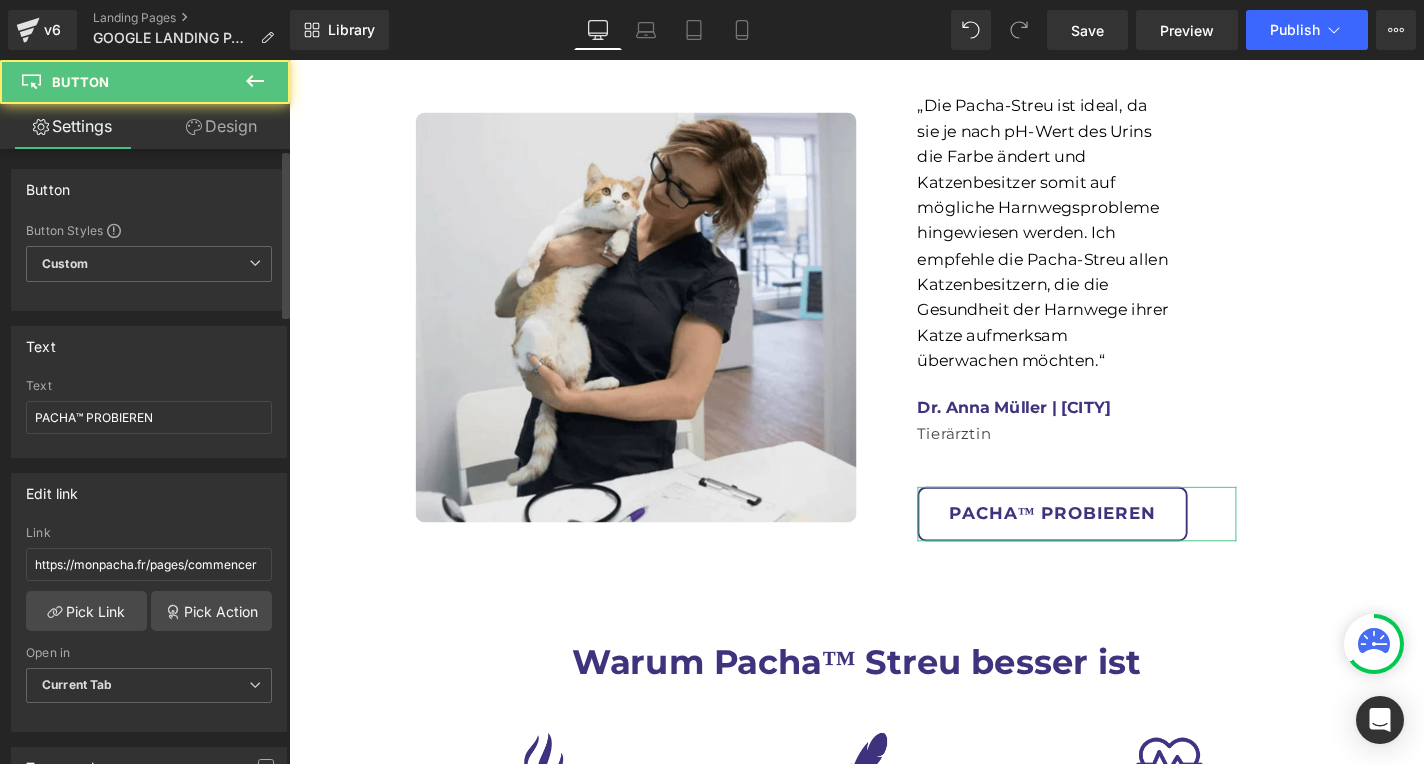 click on "Link https://monpacha.fr/pages/commencer" at bounding box center [149, 558] 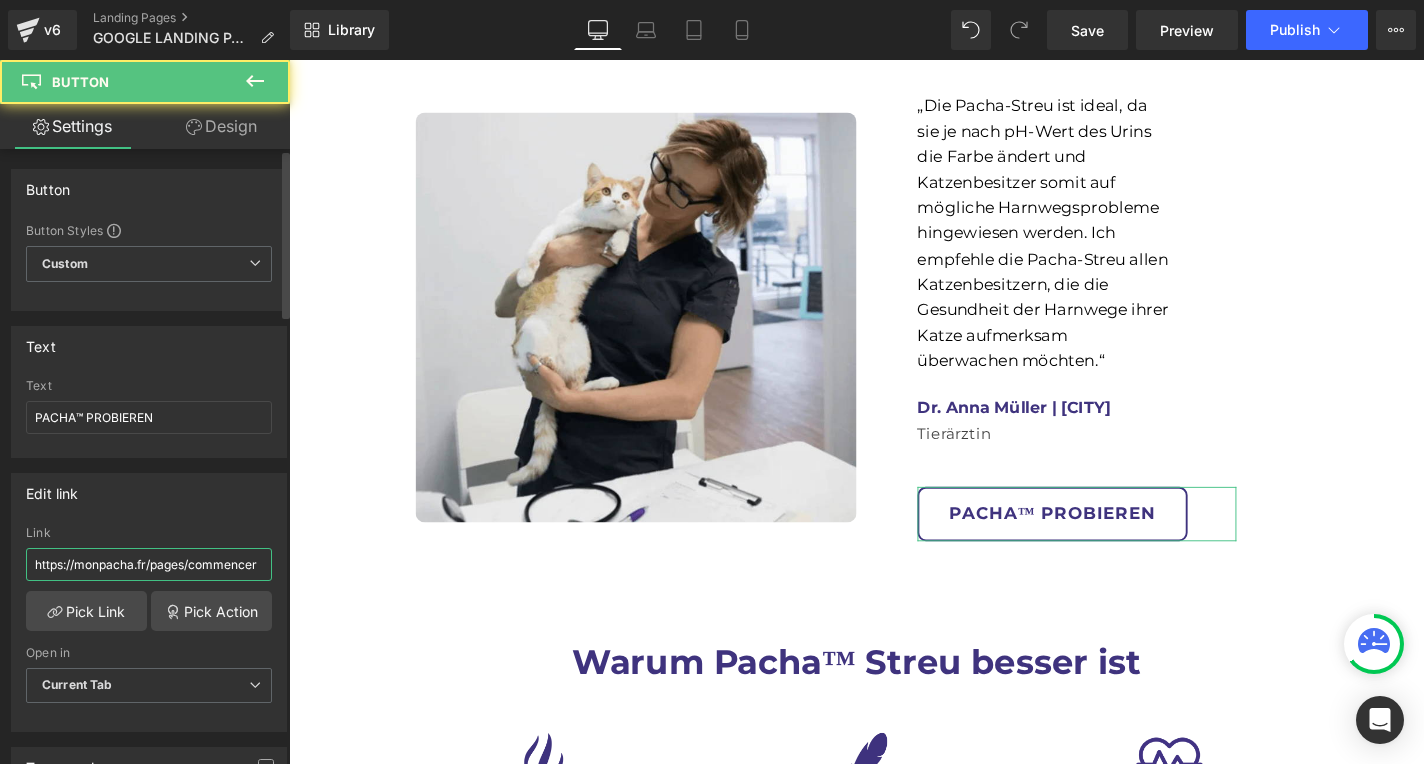 click on "https://monpacha.fr/pages/commencer" at bounding box center [149, 564] 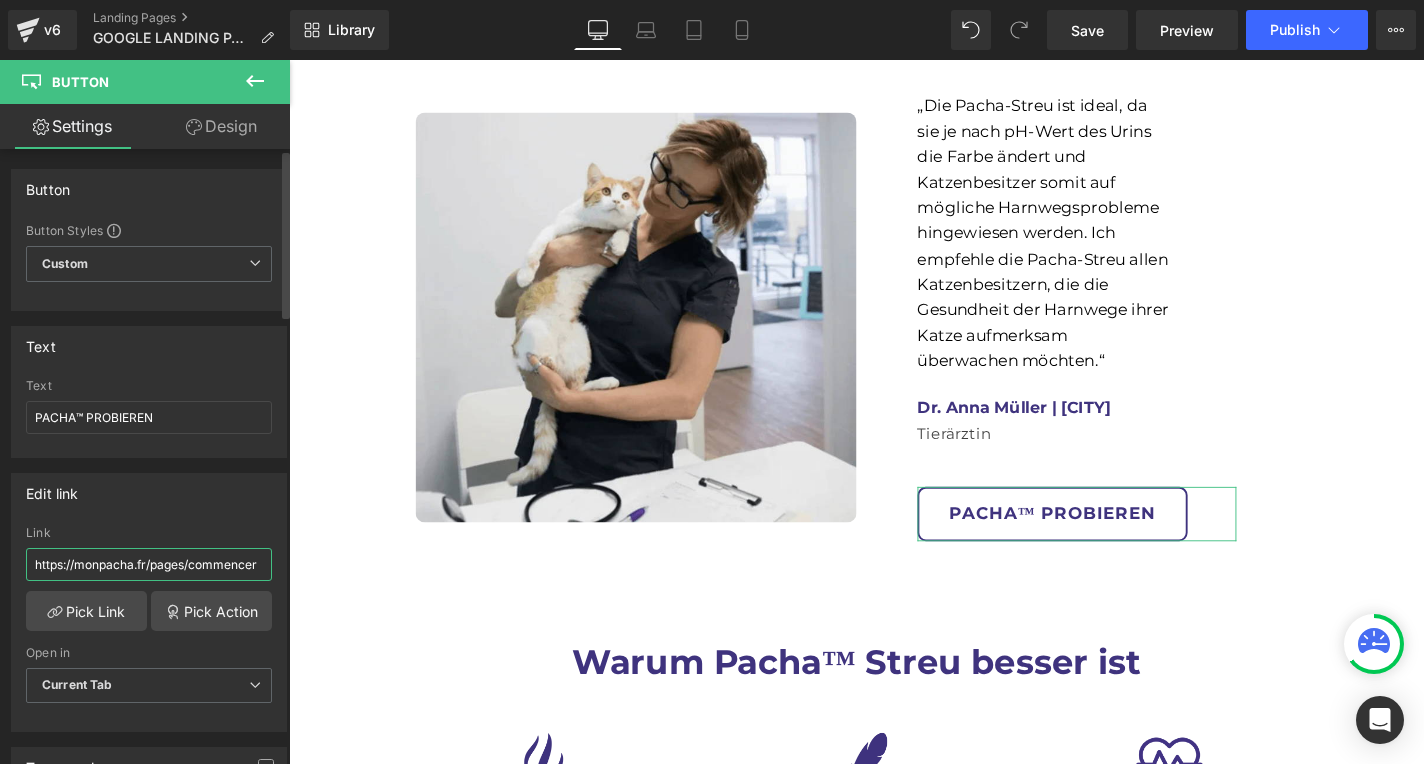 click on "https://monpacha.fr/pages/commencer" at bounding box center [149, 564] 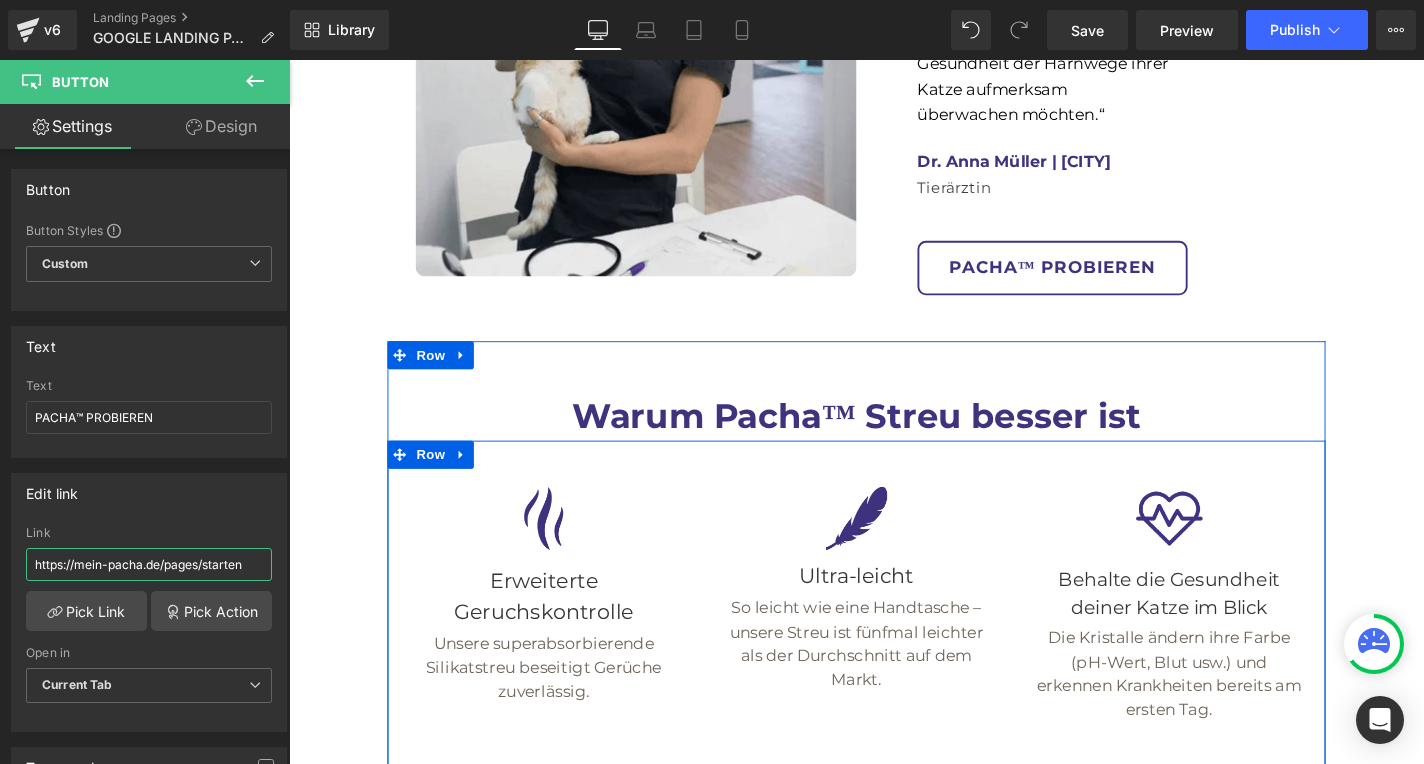 scroll, scrollTop: 7049, scrollLeft: 0, axis: vertical 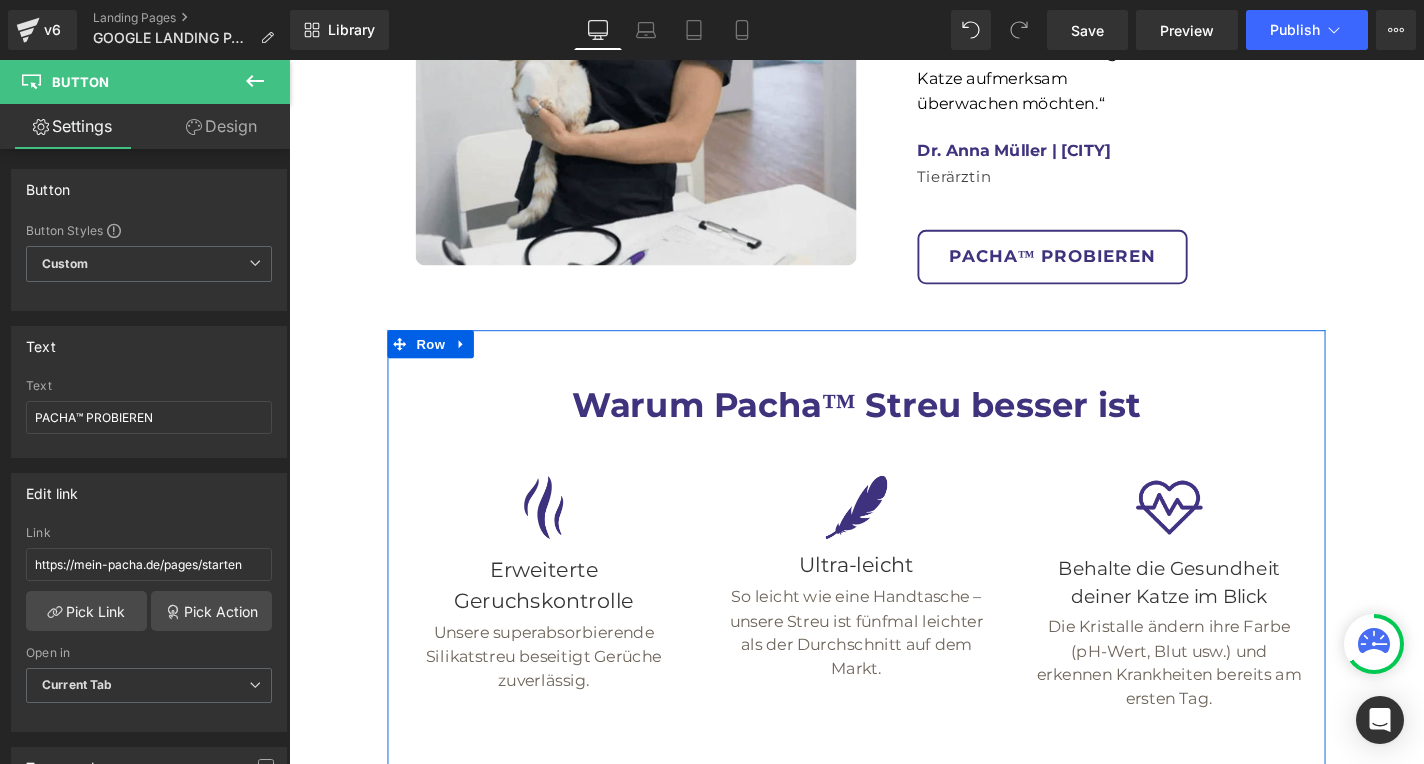 click on "PACHA™ PROBIEREN" at bounding box center [894, 848] 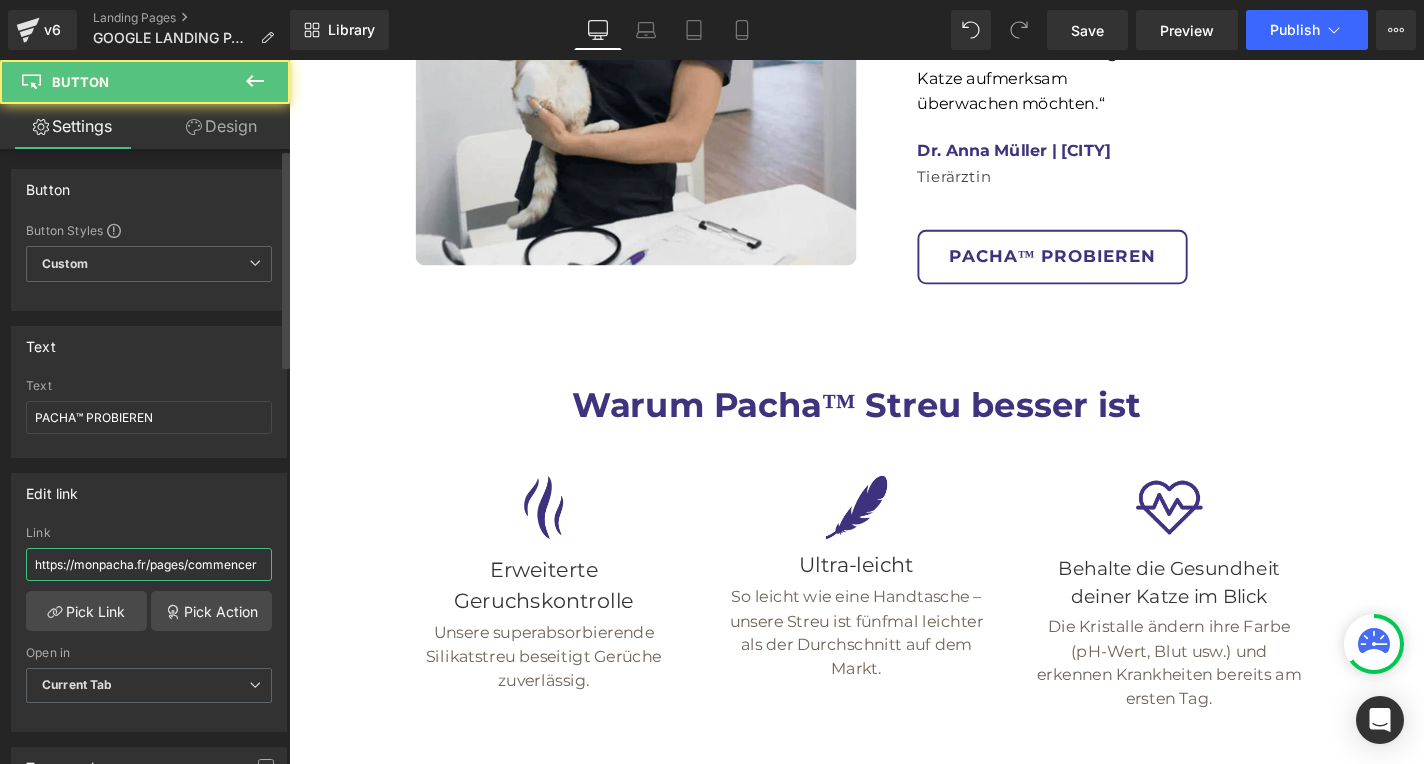 click on "https://monpacha.fr/pages/commencer" at bounding box center [149, 564] 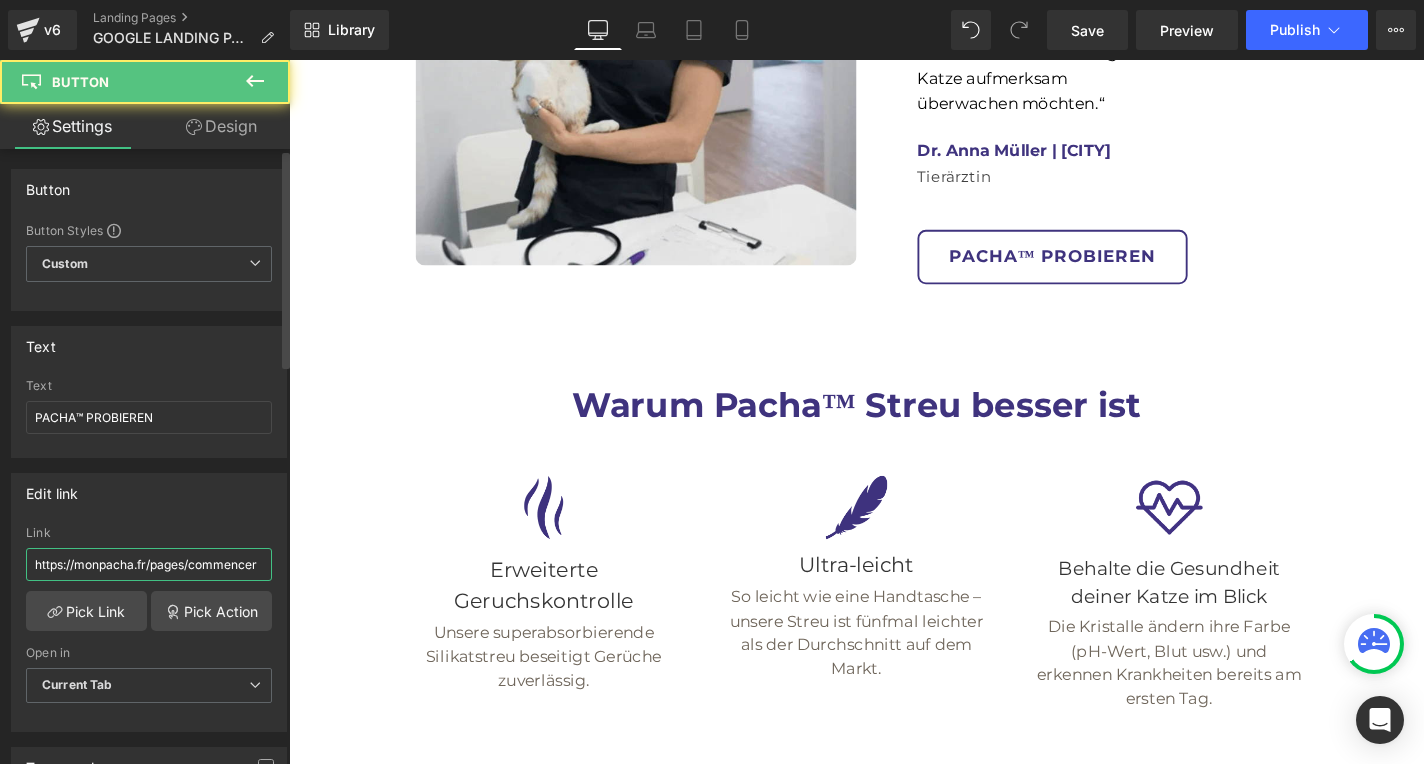 click on "https://monpacha.fr/pages/commencer" at bounding box center (149, 564) 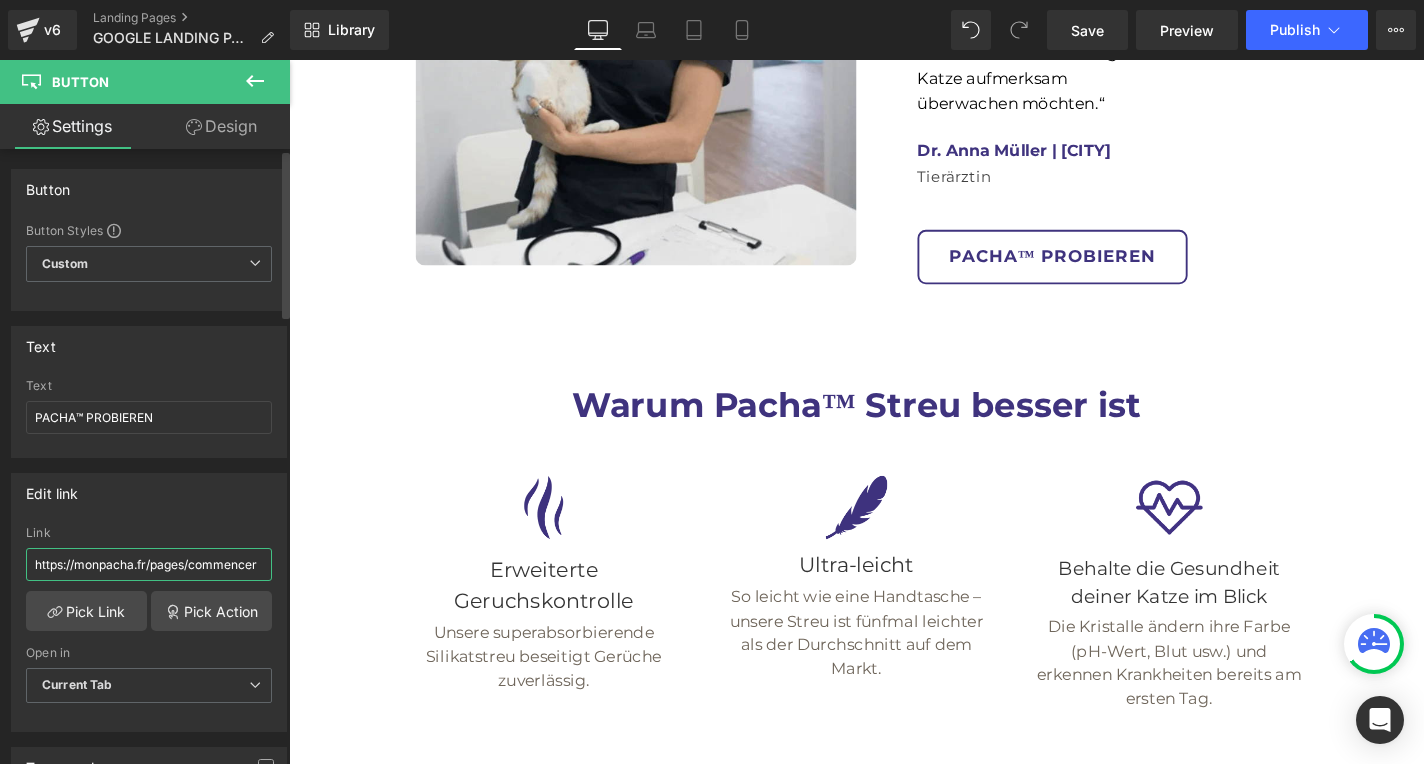 paste on "ein-pacha.de/pages/starten" 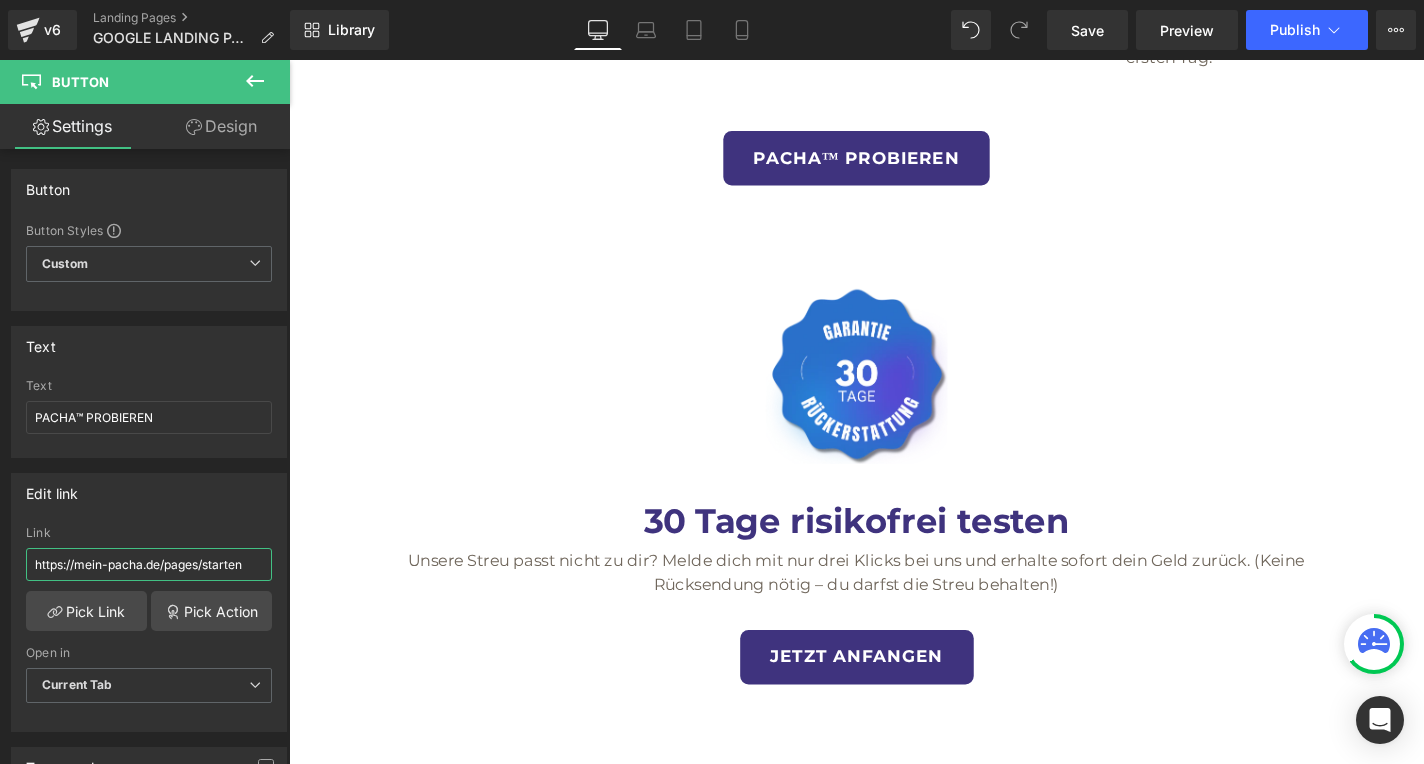 scroll, scrollTop: 7950, scrollLeft: 0, axis: vertical 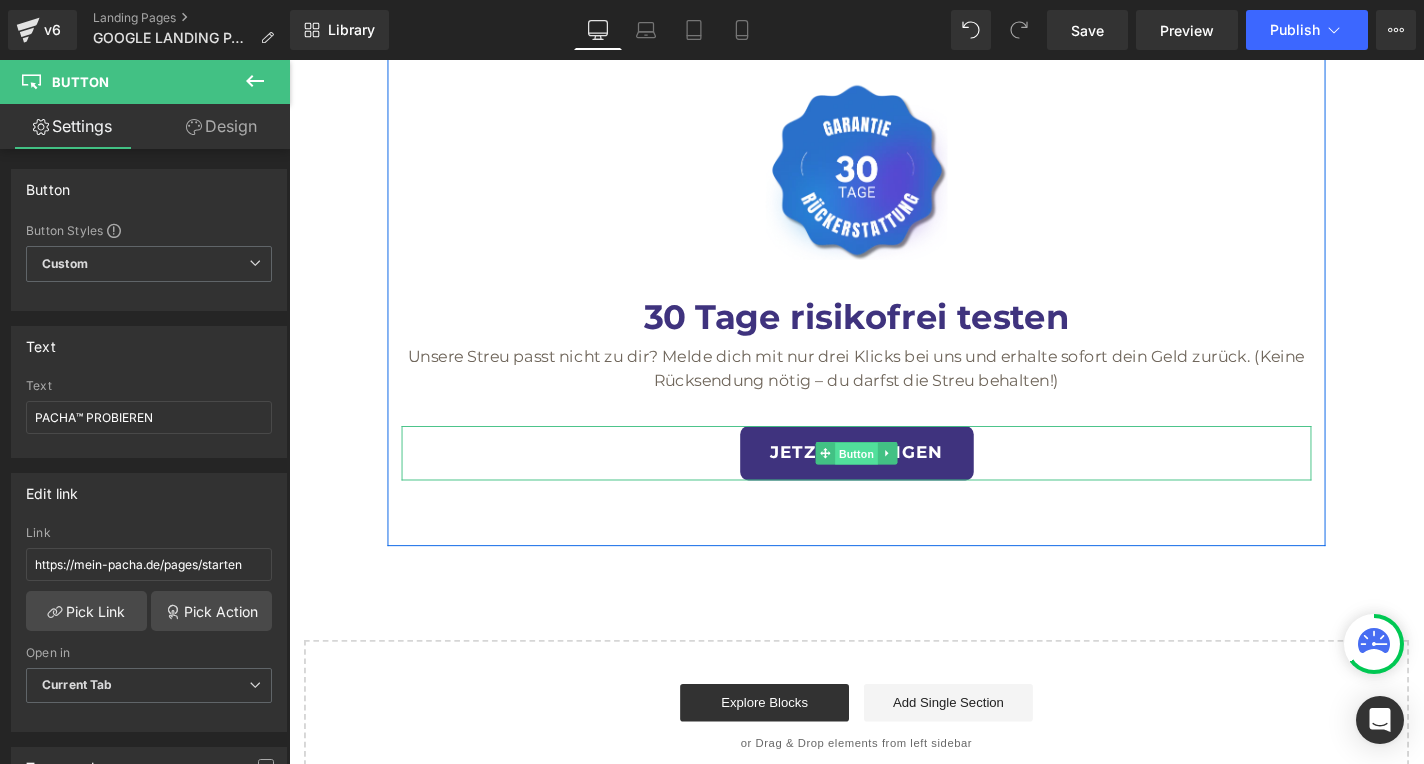 click on "Button" at bounding box center (894, 480) 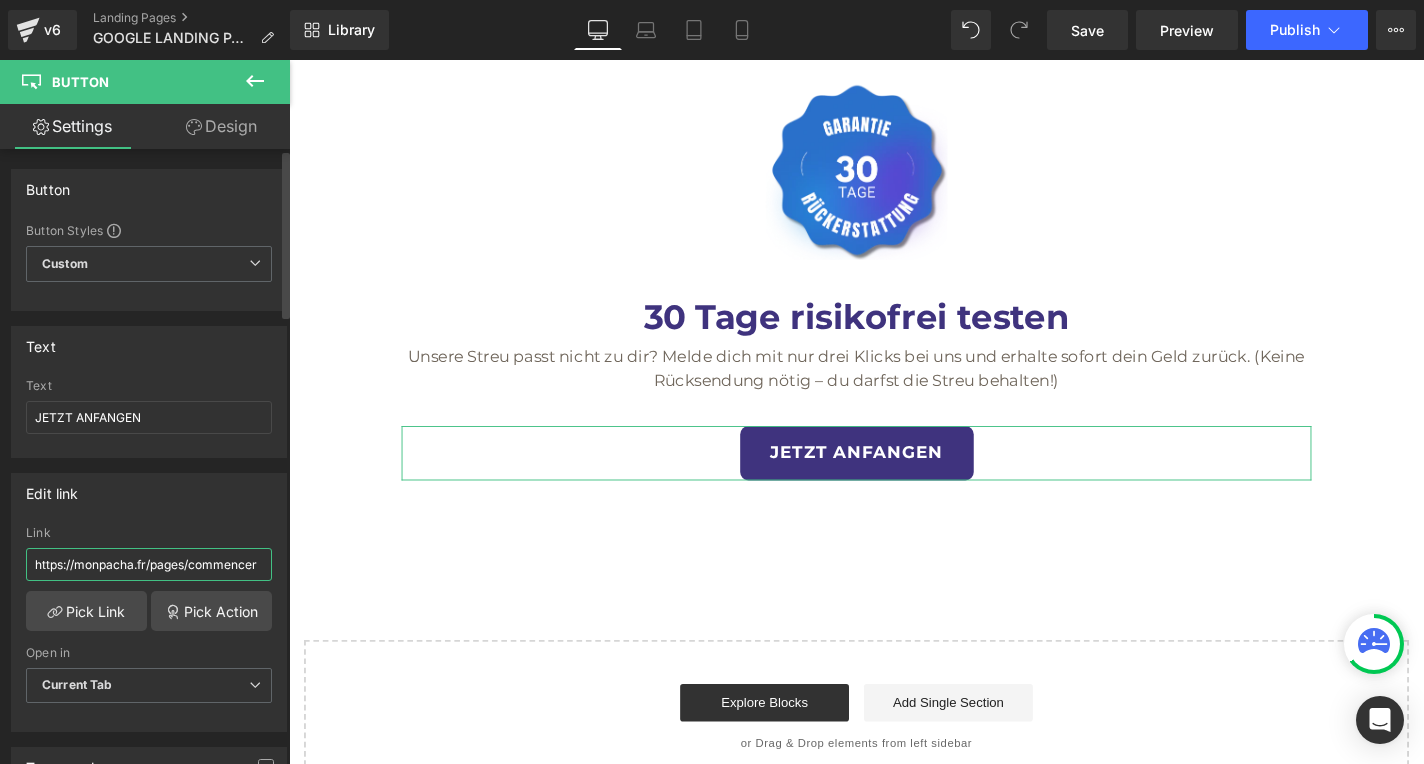 click on "https://monpacha.fr/pages/commencer" at bounding box center [149, 564] 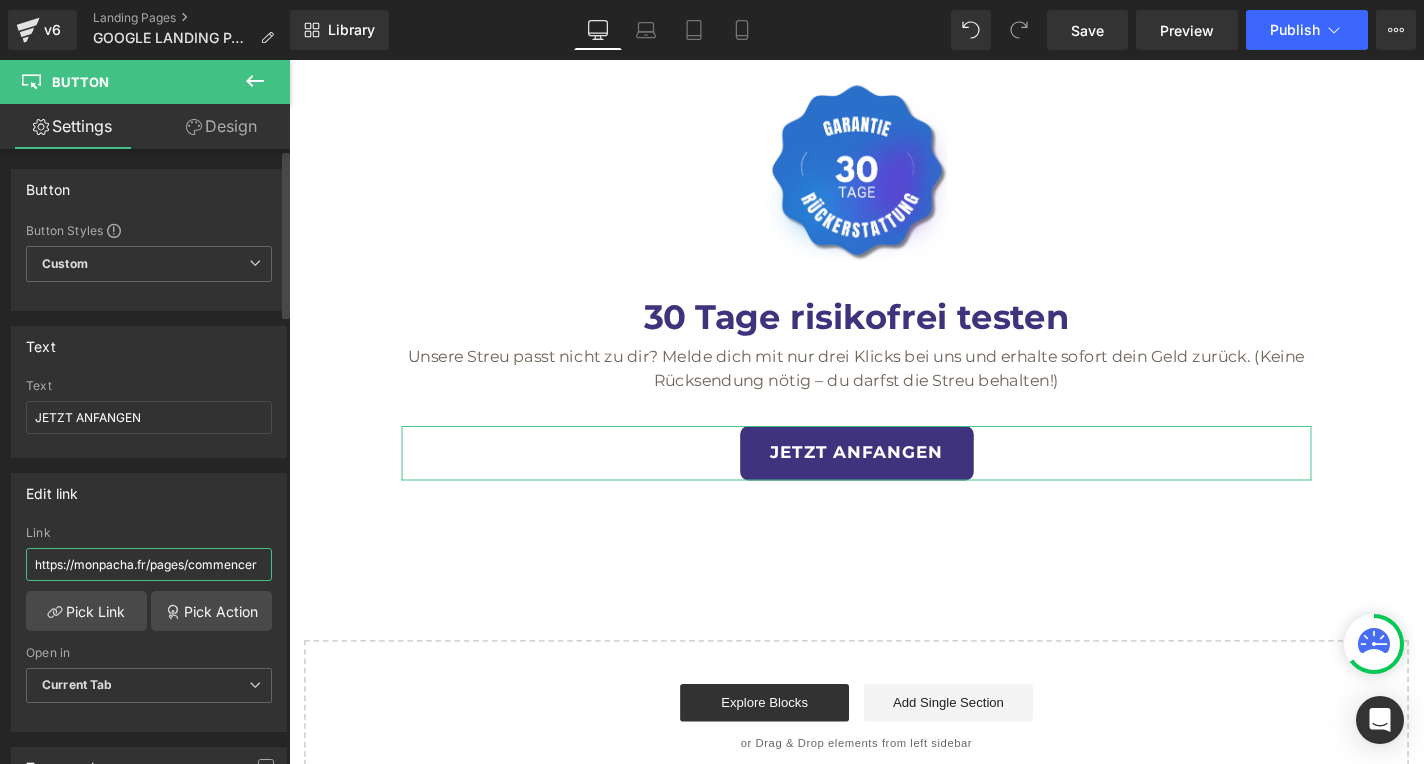 click on "https://monpacha.fr/pages/commencer" at bounding box center [149, 564] 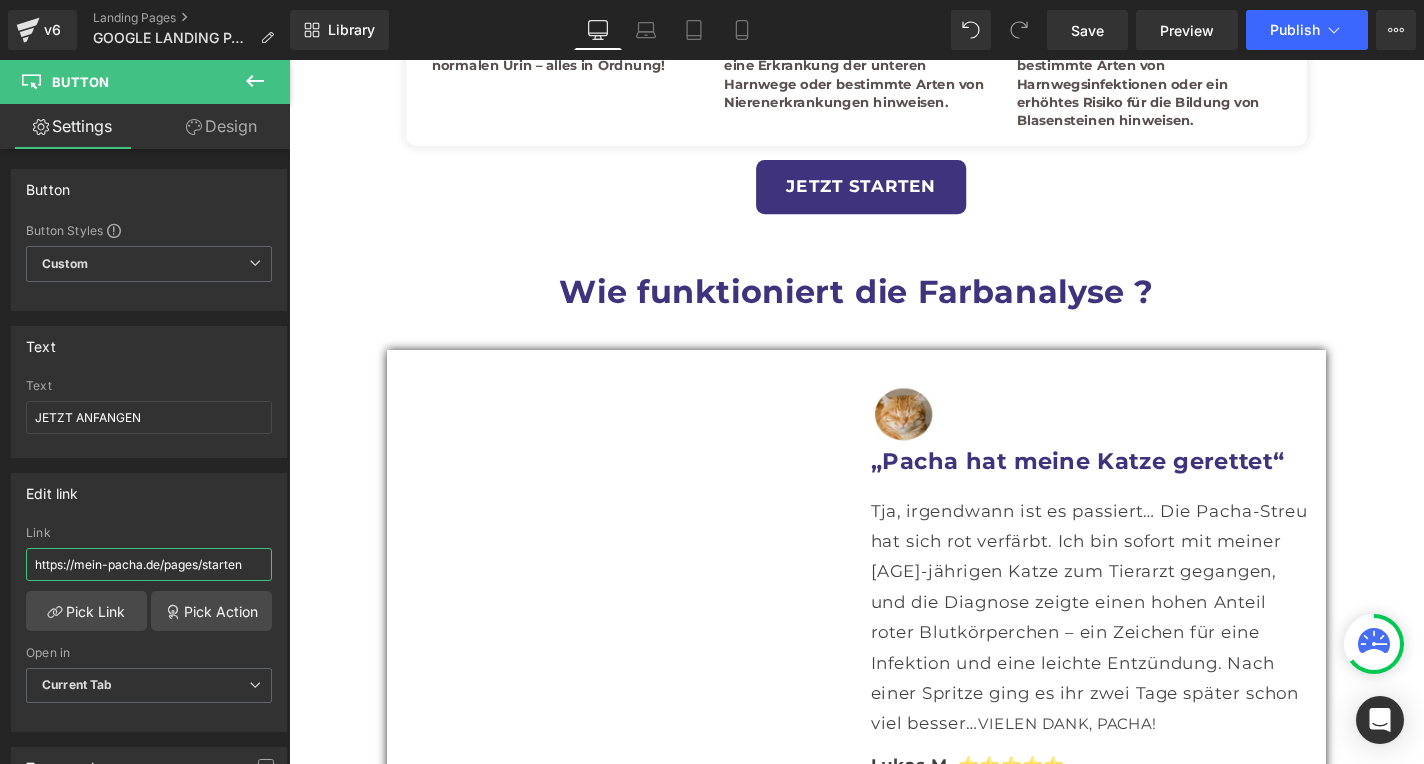 scroll, scrollTop: 0, scrollLeft: 0, axis: both 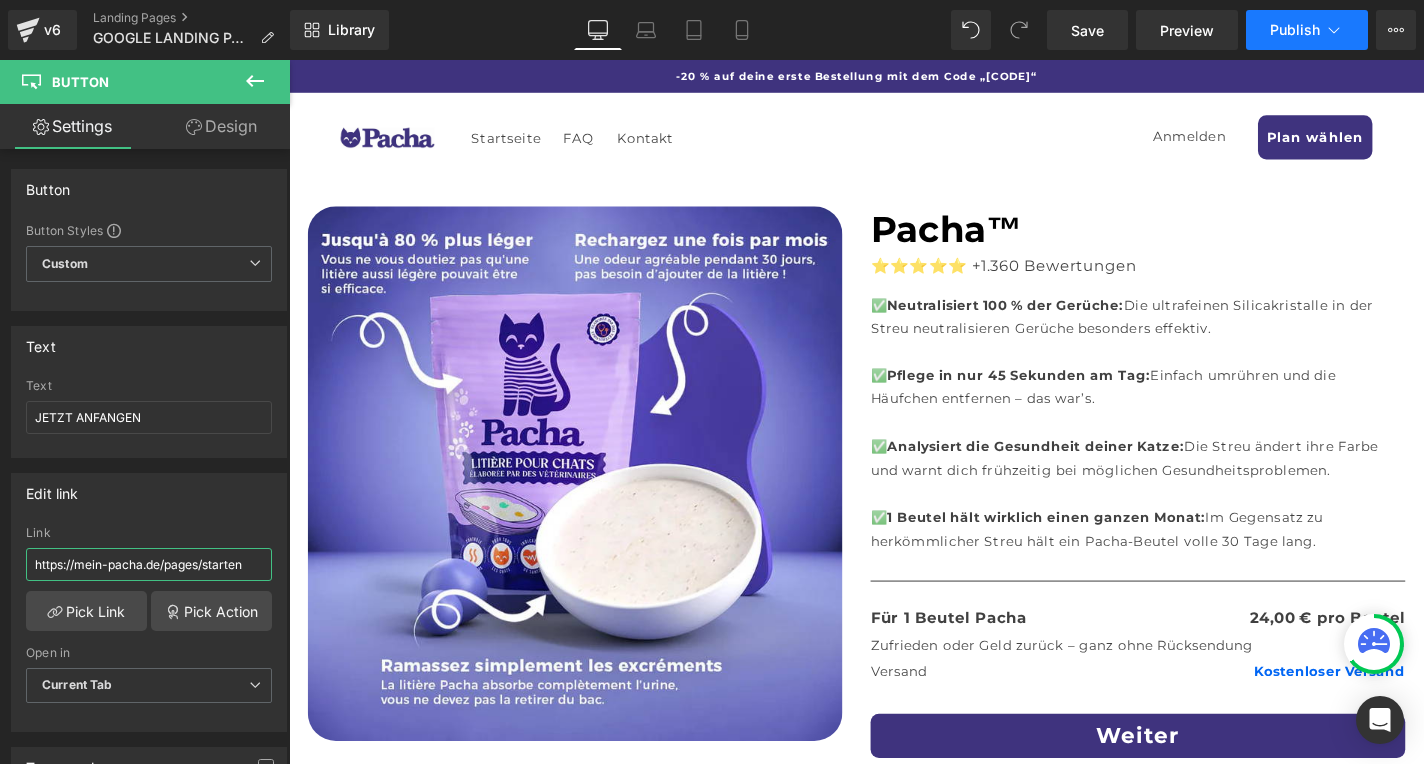 type on "https://mein-pacha.de/pages/starten" 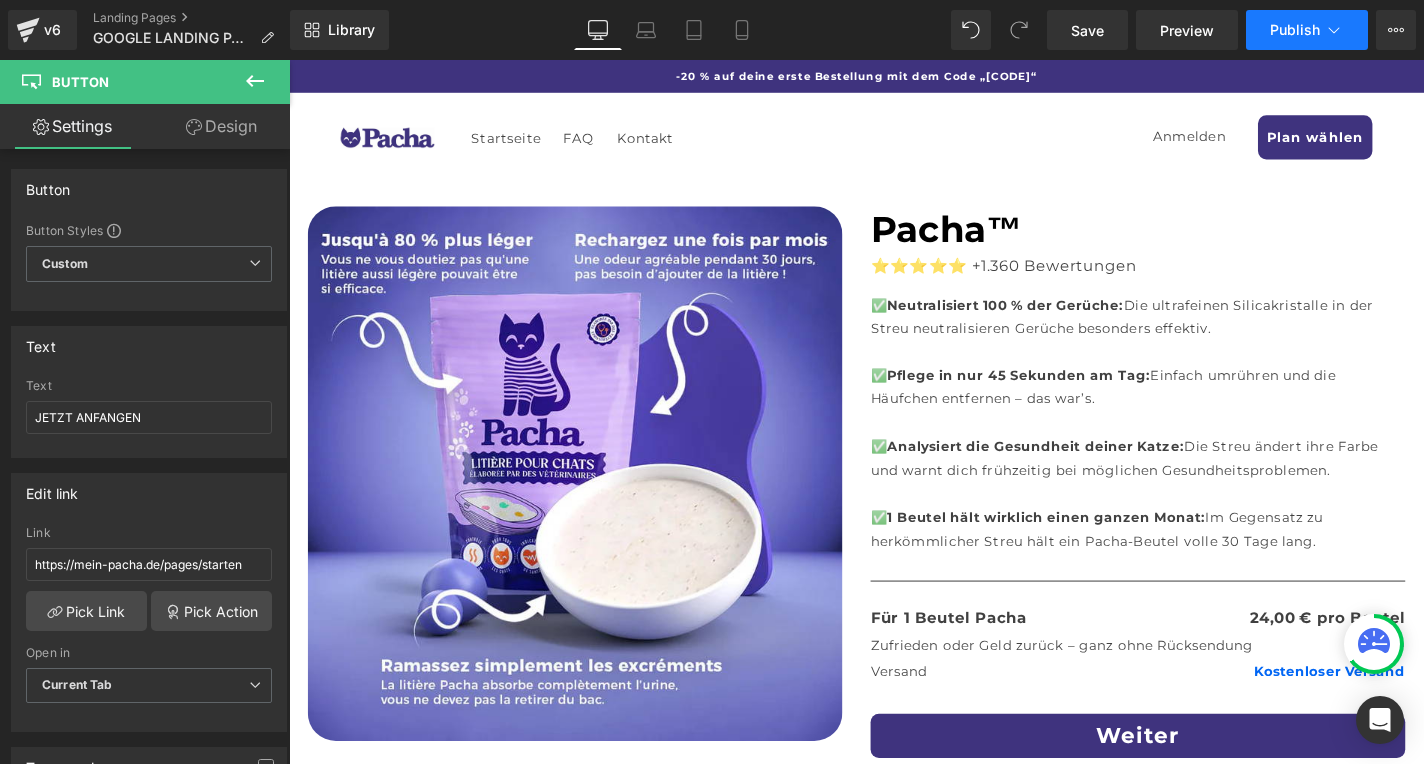 click on "Publish" at bounding box center (1307, 30) 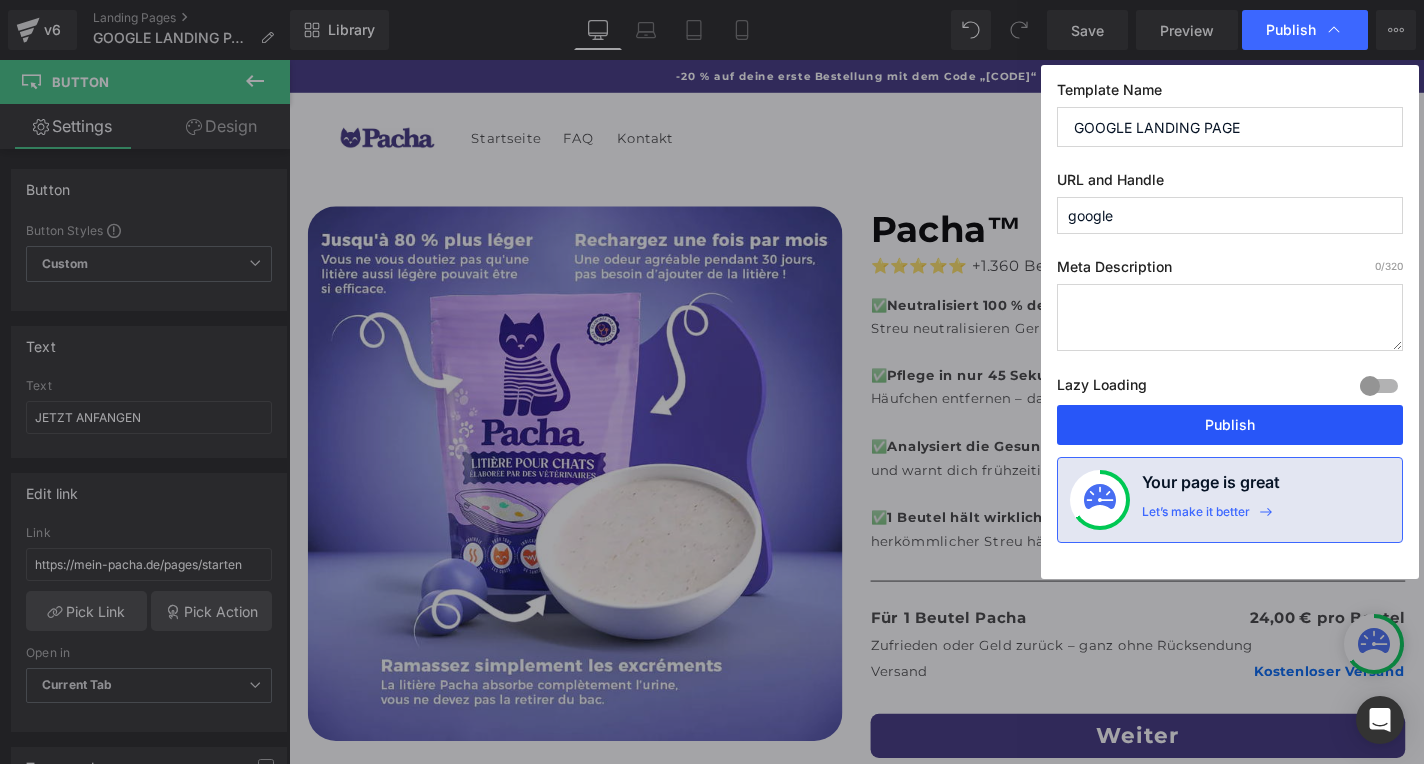 drag, startPoint x: 1217, startPoint y: 412, endPoint x: 595, endPoint y: 378, distance: 622.9286 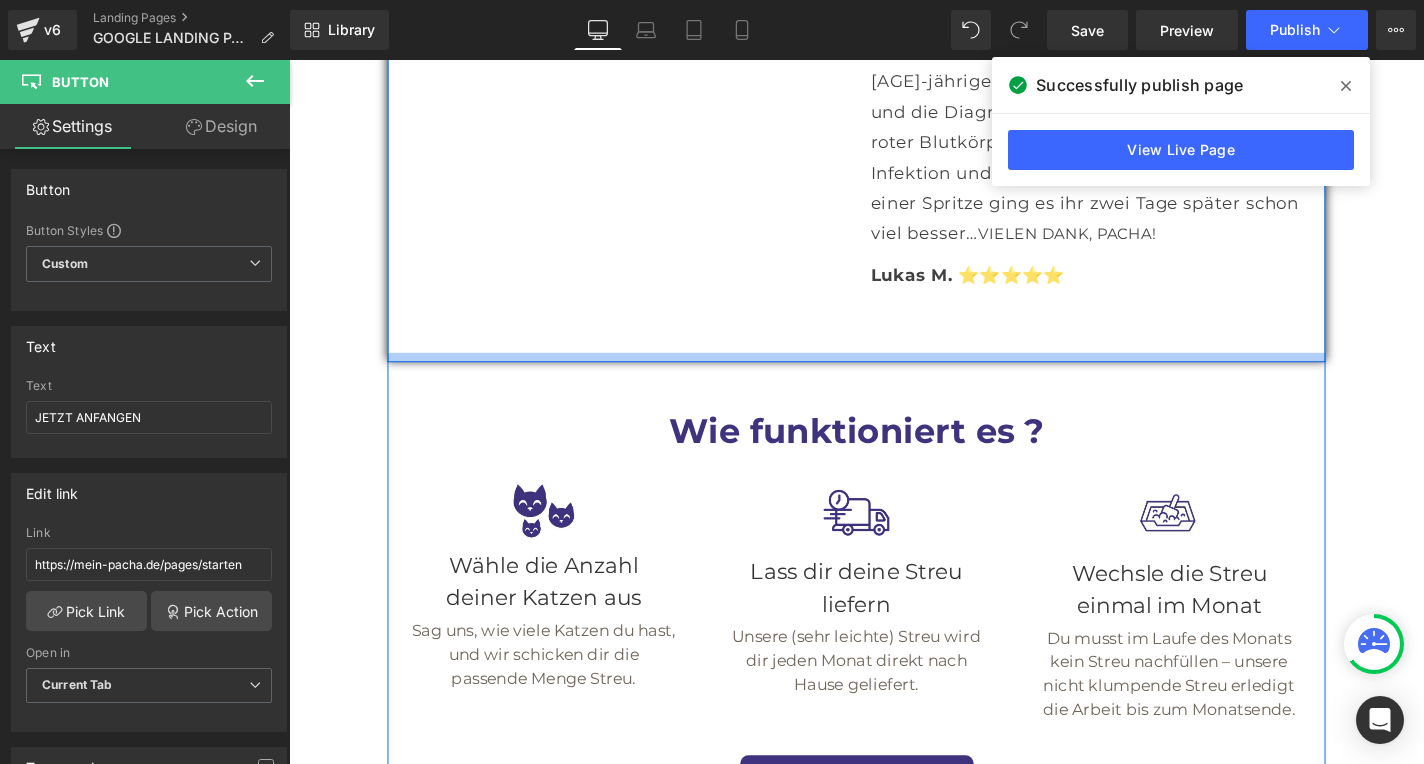 scroll, scrollTop: 2359, scrollLeft: 0, axis: vertical 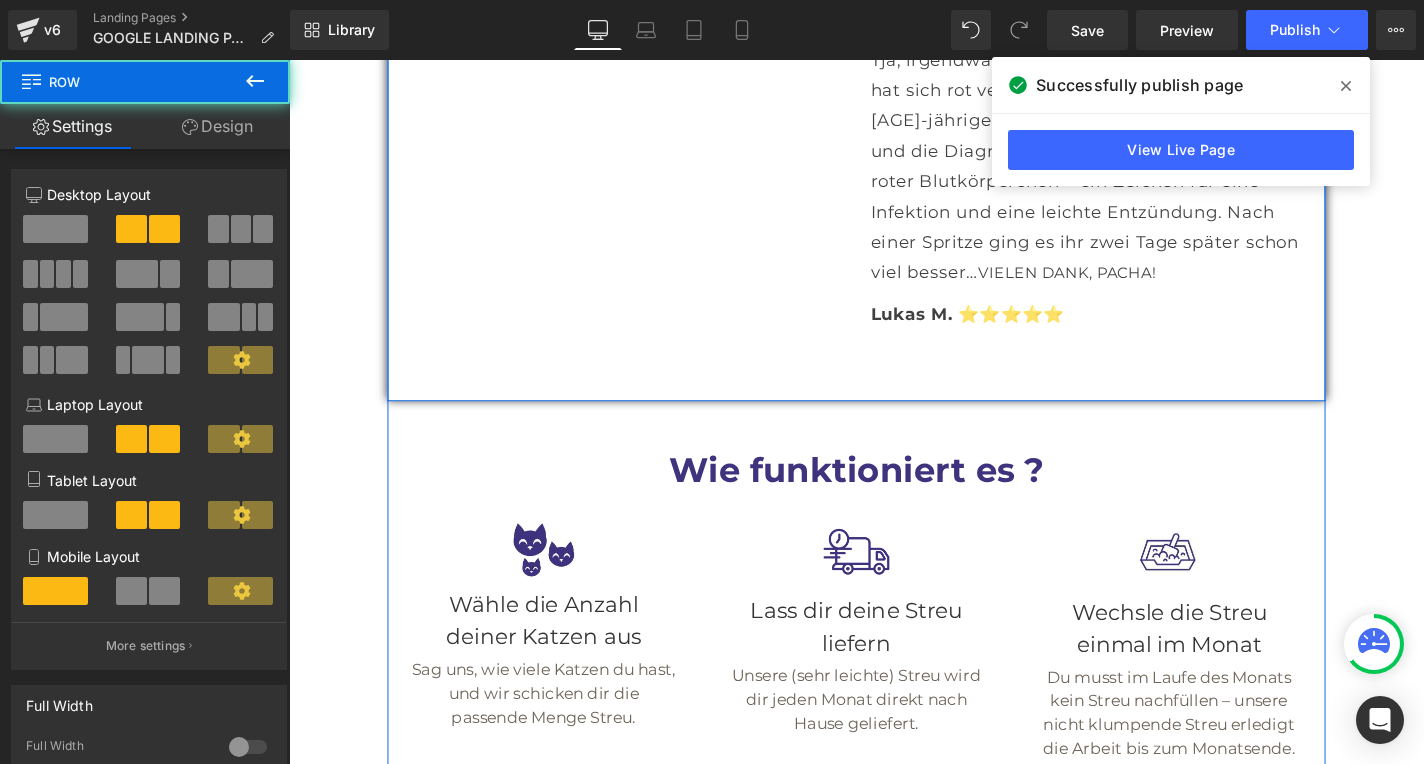 click on "Vimeo         Image         „Pacha hat meine Katze gerettet“ Heading         Tja, irgendwann ist es passiert… Die Pacha-Streu hat sich rot verfärbt. Ich bin sofort mit meiner 13-jährigen Katze zum Tierarzt gegangen, und die Diagnose zeigte einen hohen Anteil roter Blutkörperchen – ein Zeichen für eine Infektion und eine leichte Entzündung. Nach einer Spritze ging es ihr zwei Tage später schon viel besser…  VIELEN DANK, PACHA! Lukas M. ⭐⭐⭐⭐⭐ Text Block         Row" at bounding box center [894, 156] 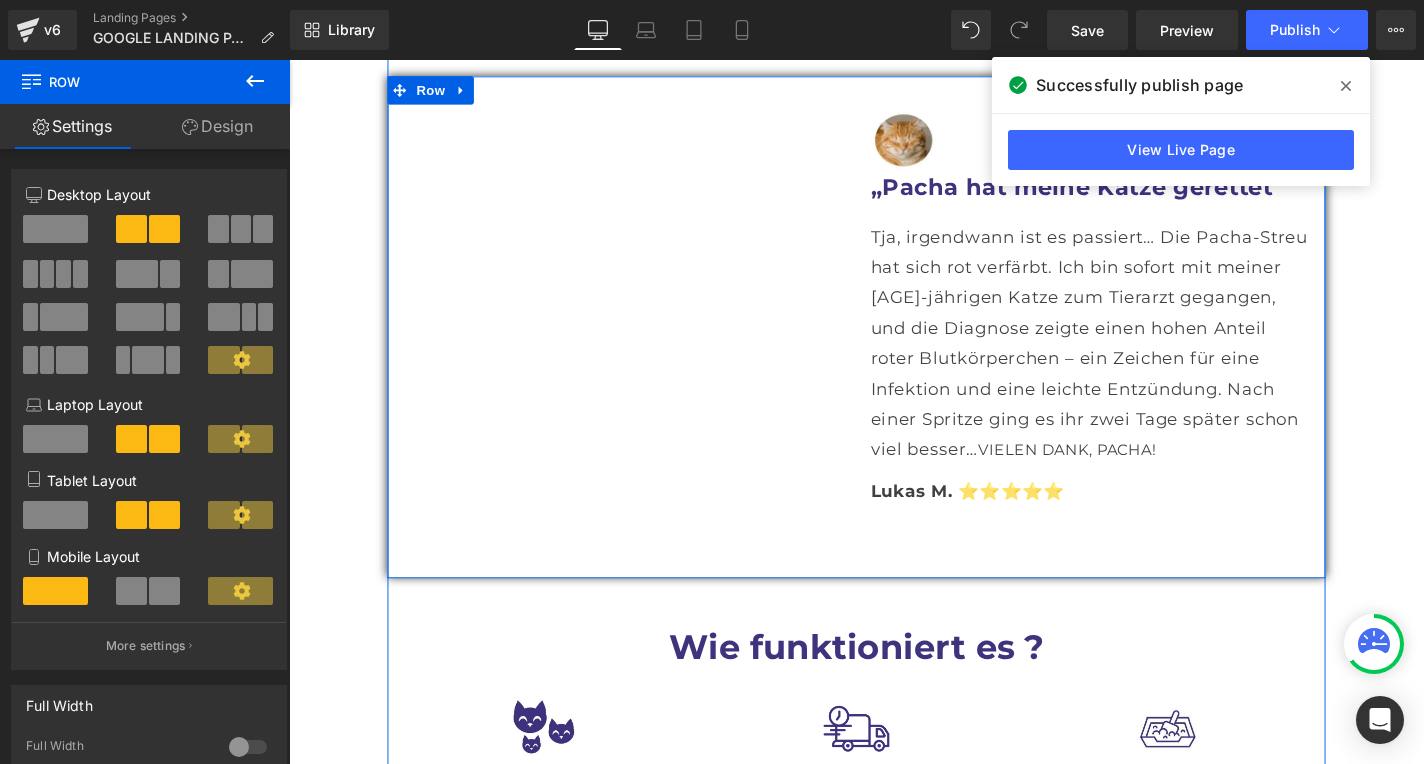 scroll, scrollTop: 2402, scrollLeft: 0, axis: vertical 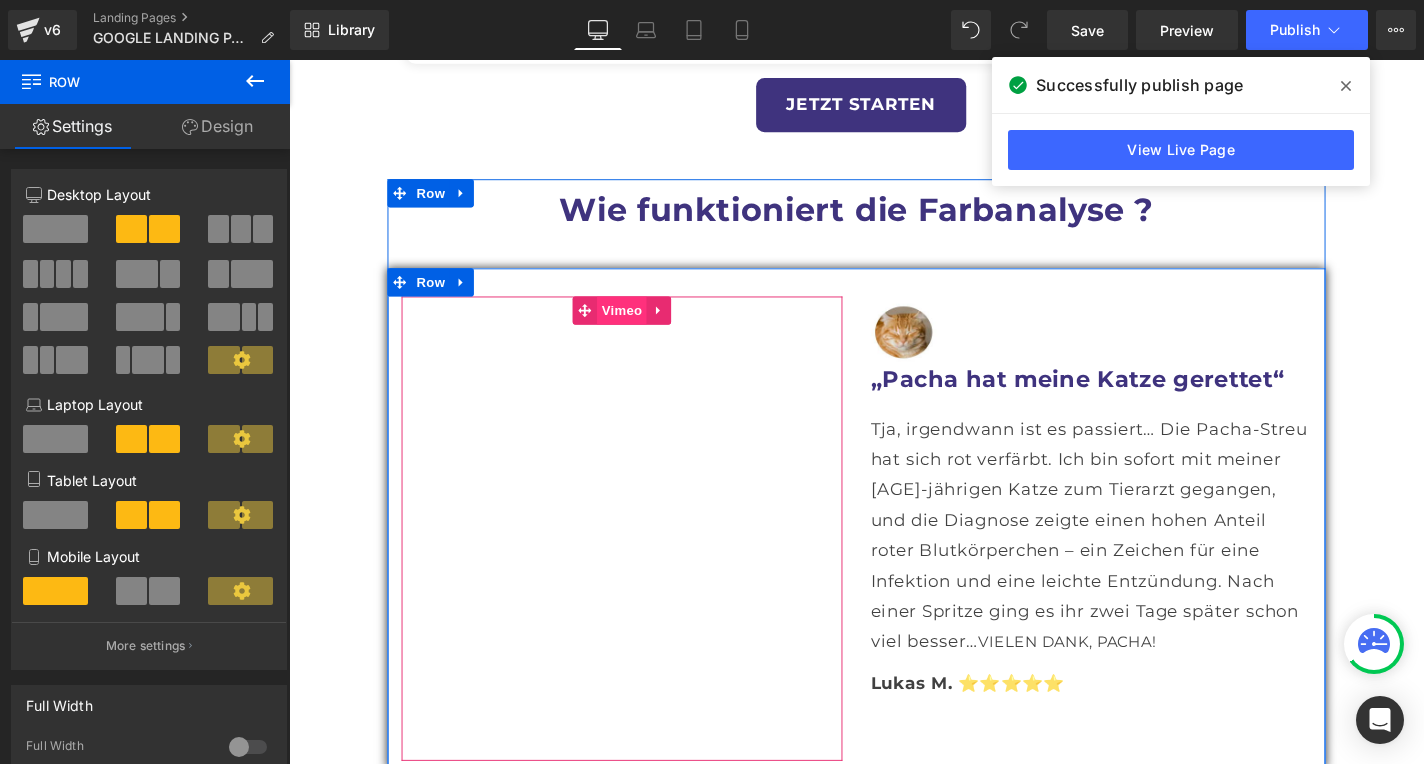 click on "Vimeo" at bounding box center [643, 327] 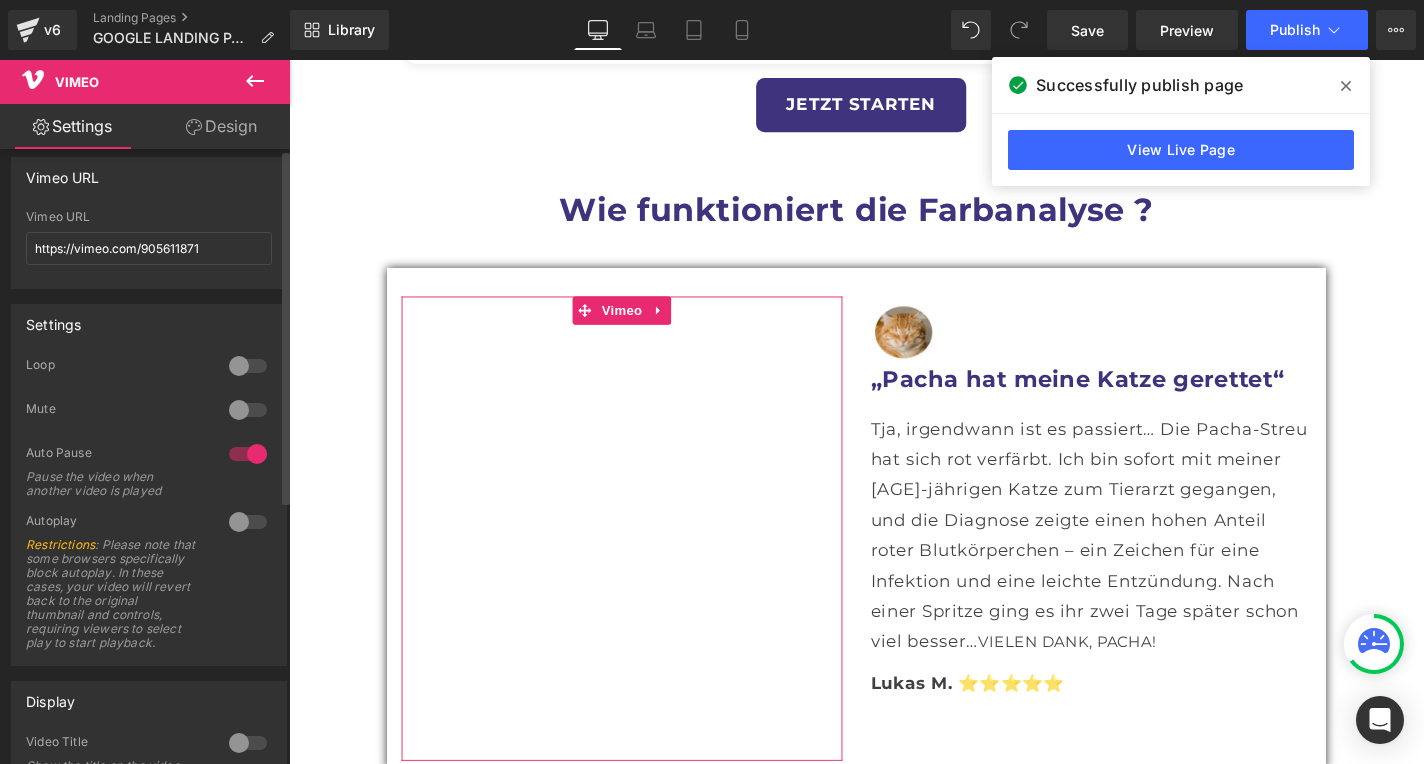scroll, scrollTop: 0, scrollLeft: 0, axis: both 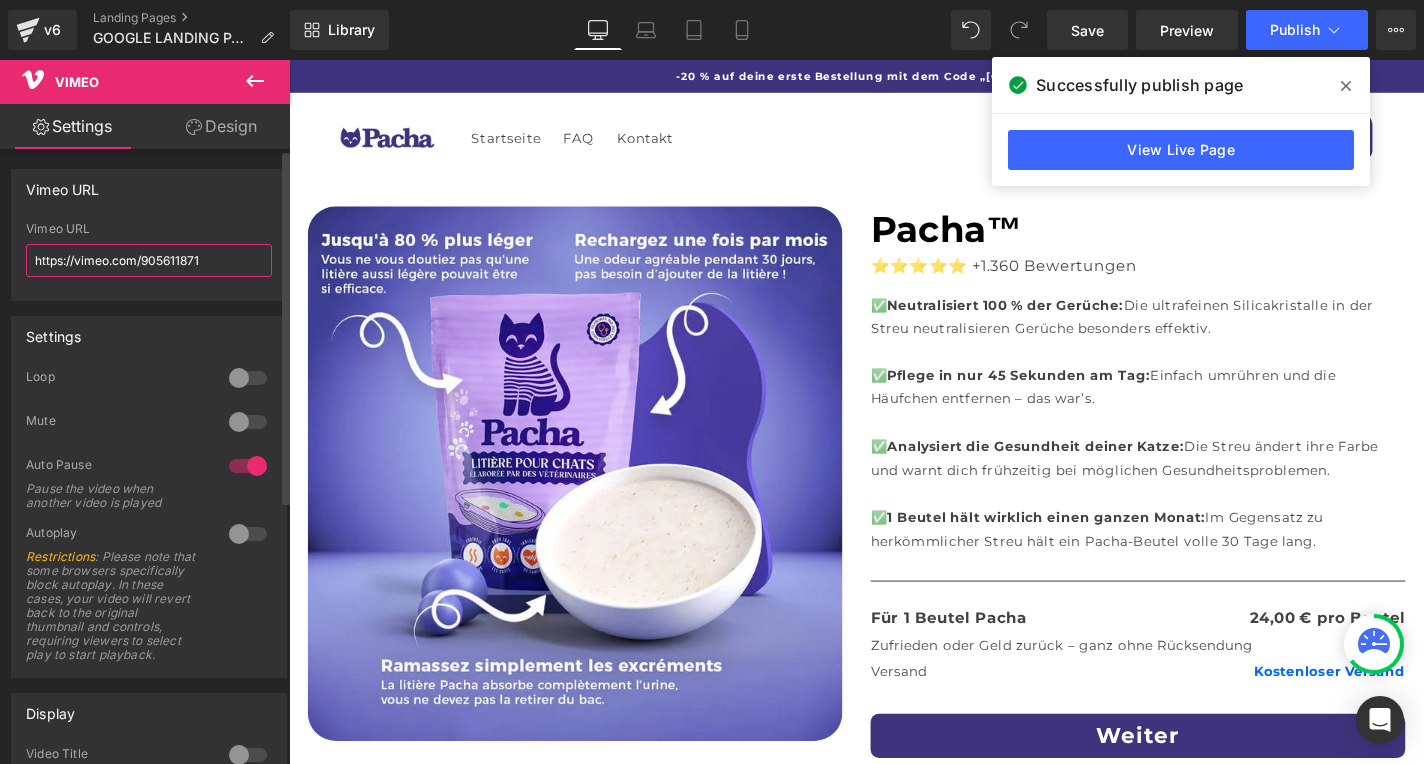 click on "https://vimeo.com/905611871" at bounding box center [149, 260] 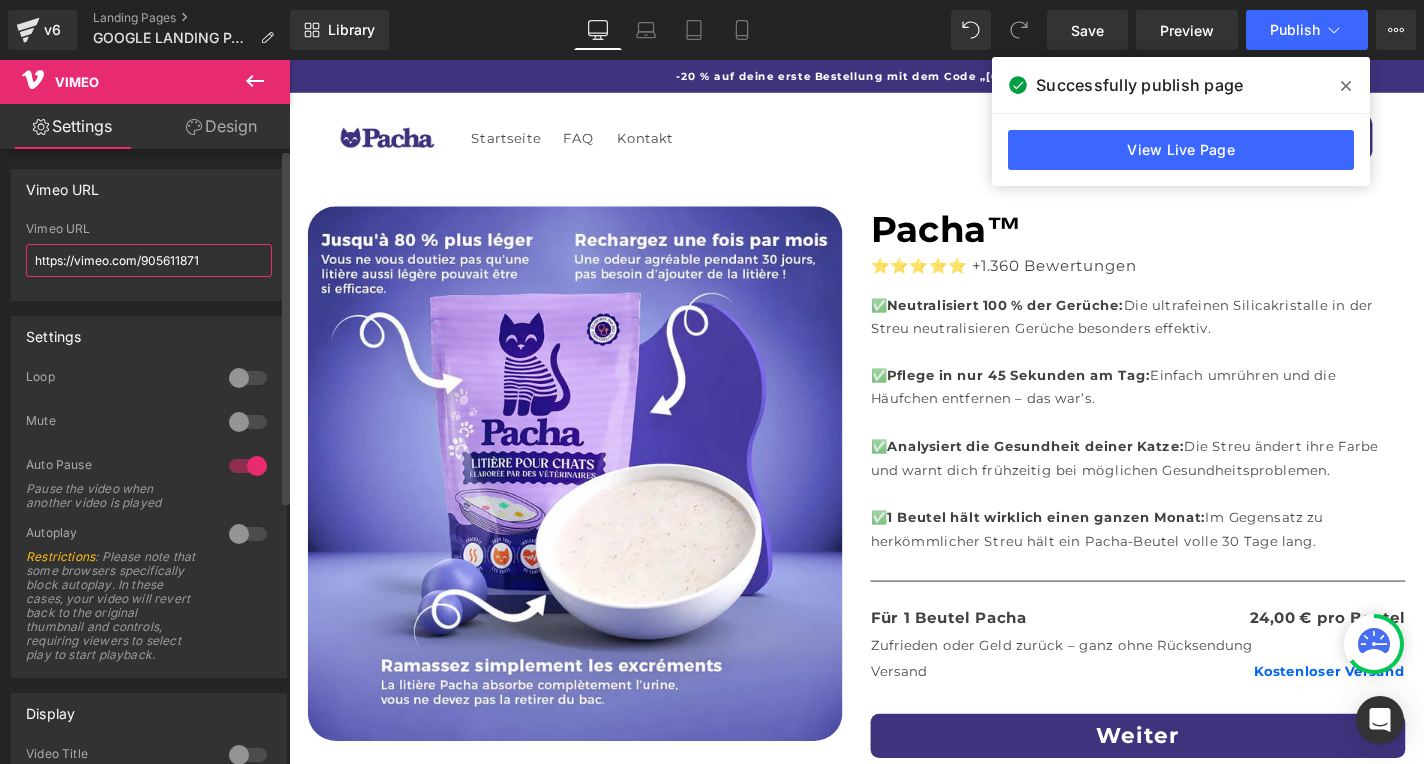 click on "https://vimeo.com/905611871" at bounding box center (149, 260) 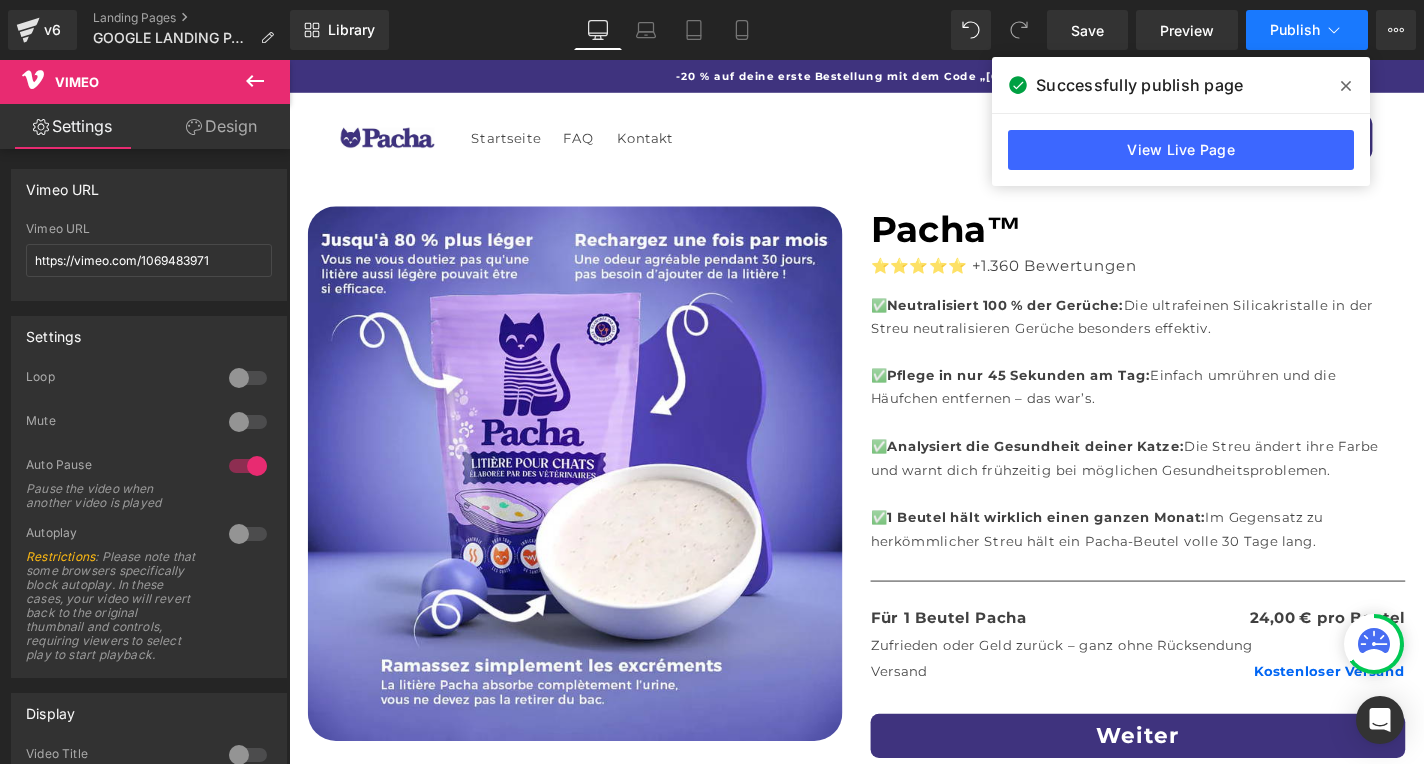 click on "Publish" at bounding box center [1295, 30] 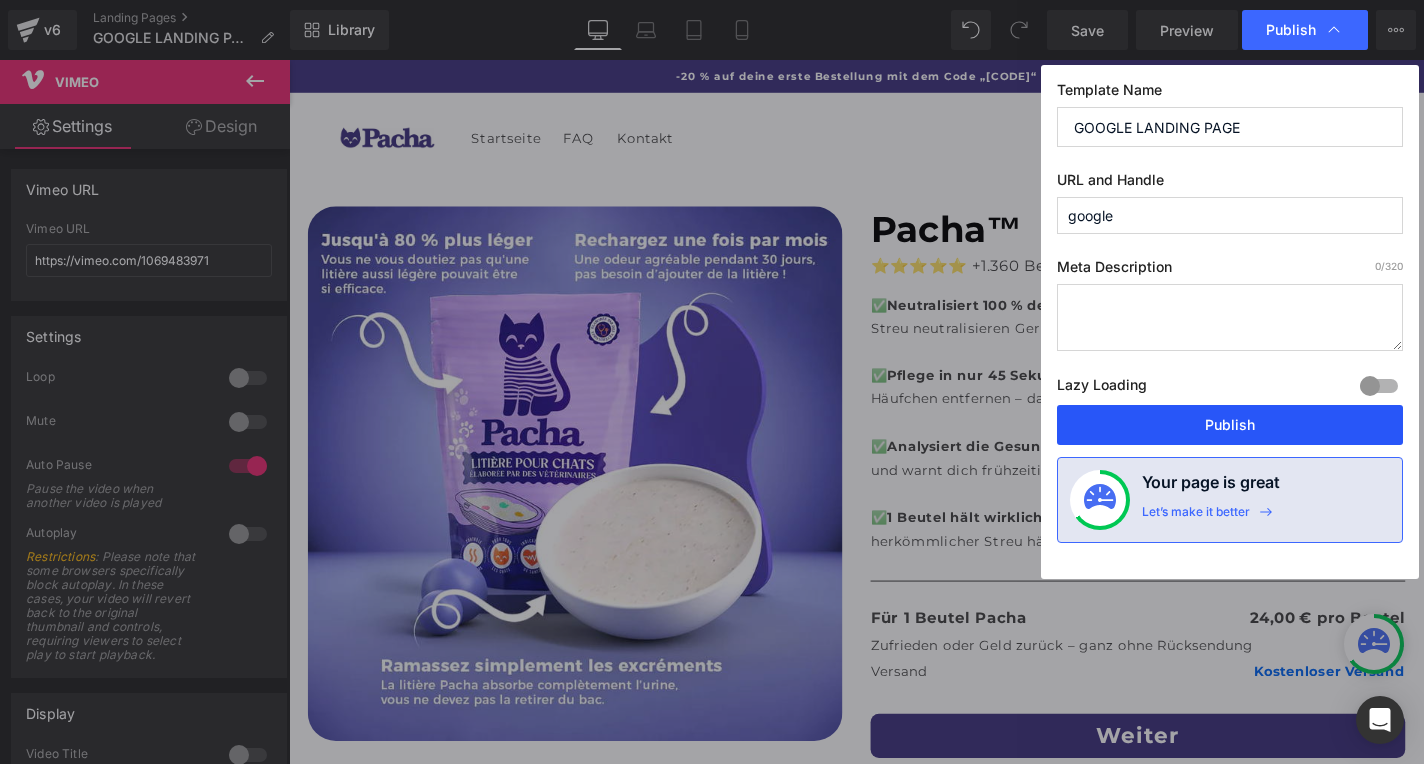 click on "Publish" at bounding box center (1230, 425) 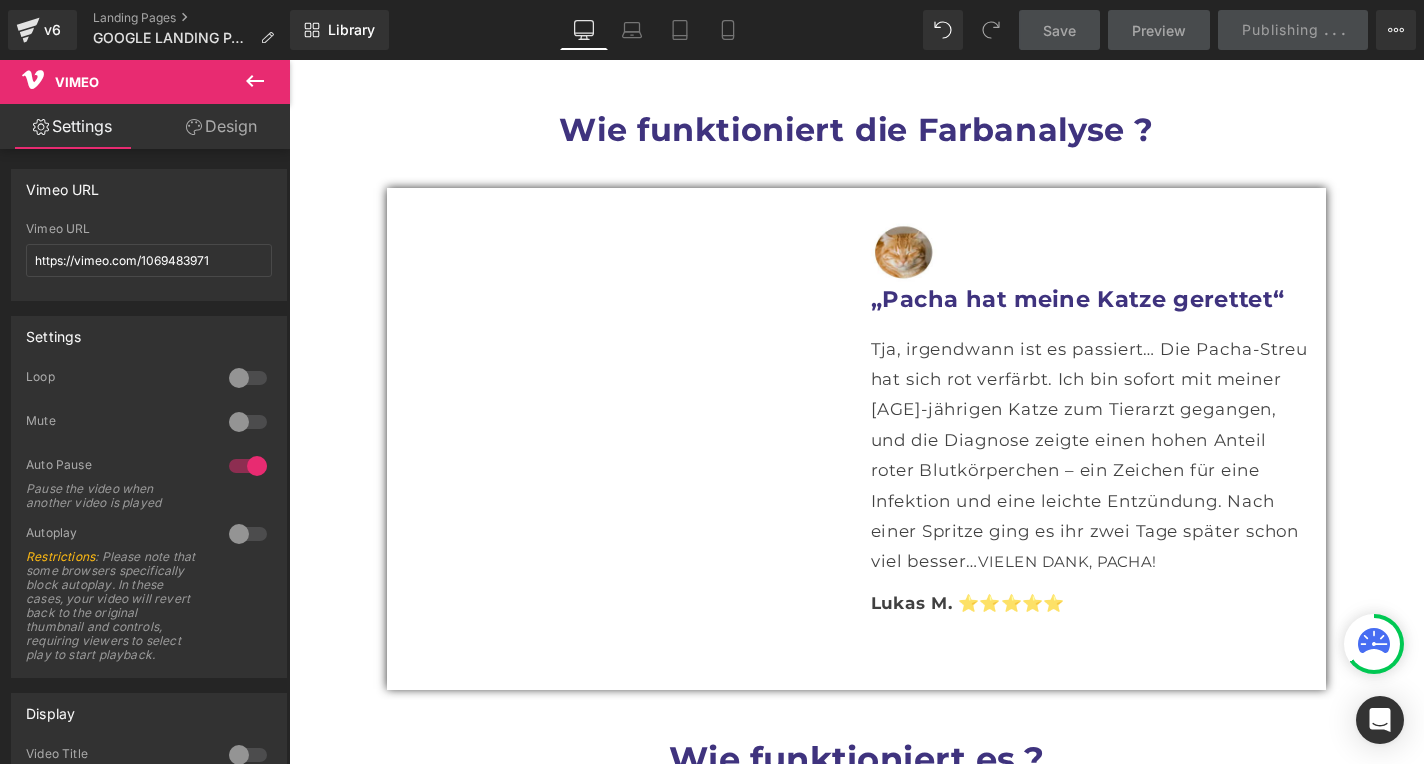 scroll, scrollTop: 2500, scrollLeft: 0, axis: vertical 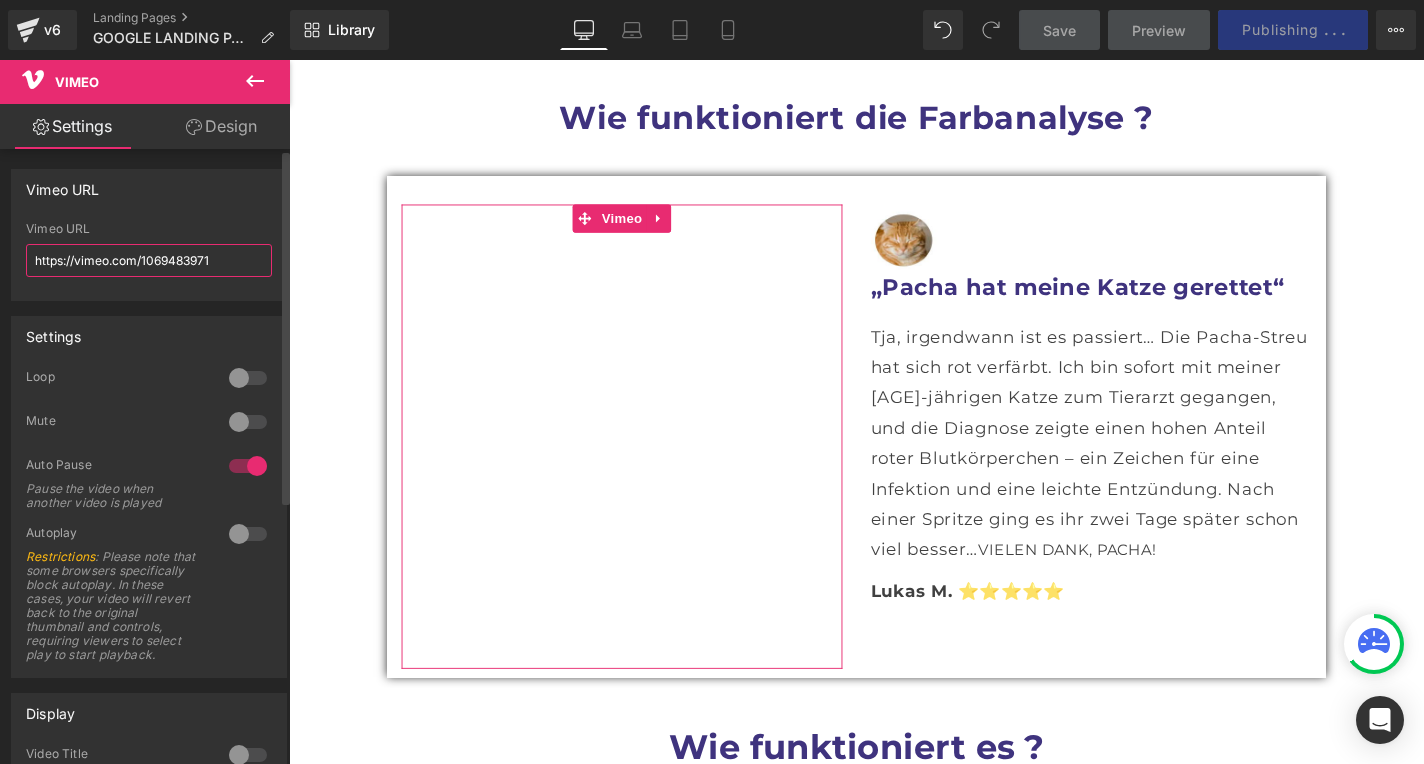 click on "https://vimeo.com/1069483971" at bounding box center (149, 260) 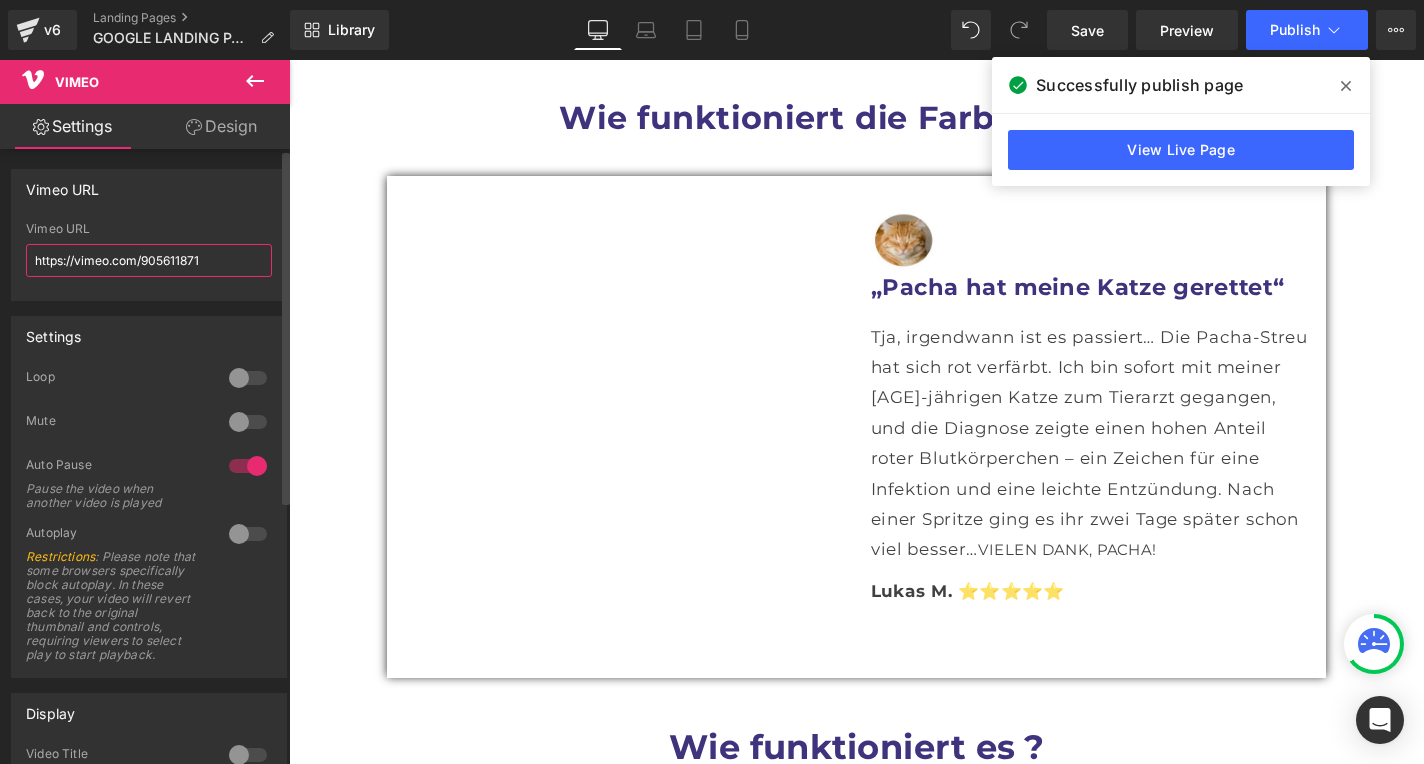 type on "https://vimeo.com/1069483971" 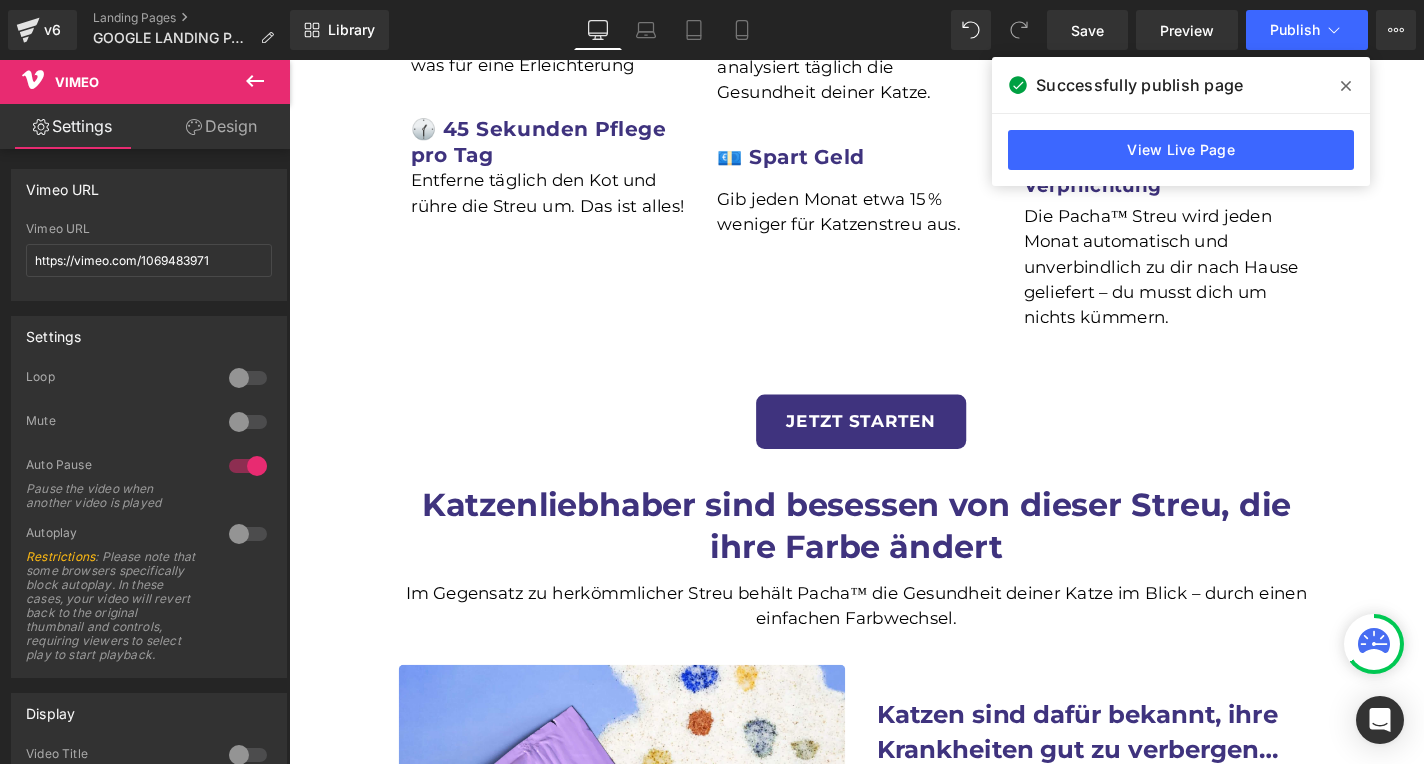 scroll, scrollTop: 1008, scrollLeft: 0, axis: vertical 